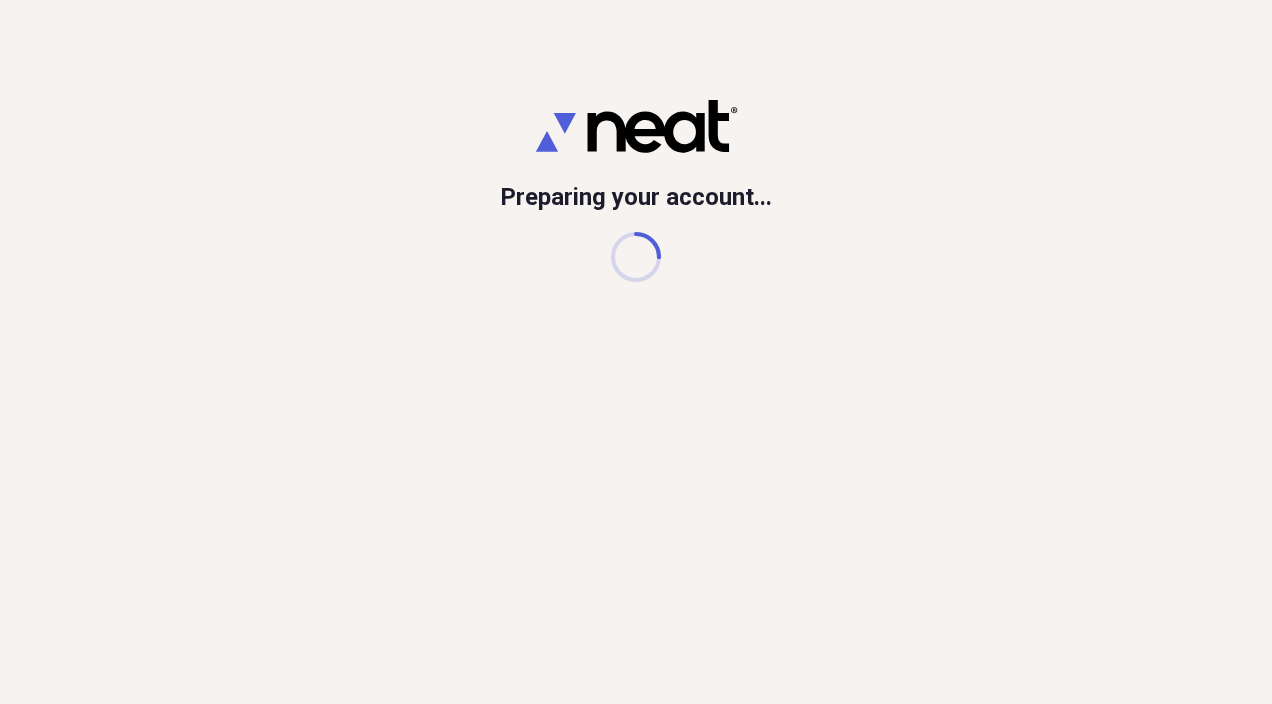 scroll, scrollTop: 0, scrollLeft: 0, axis: both 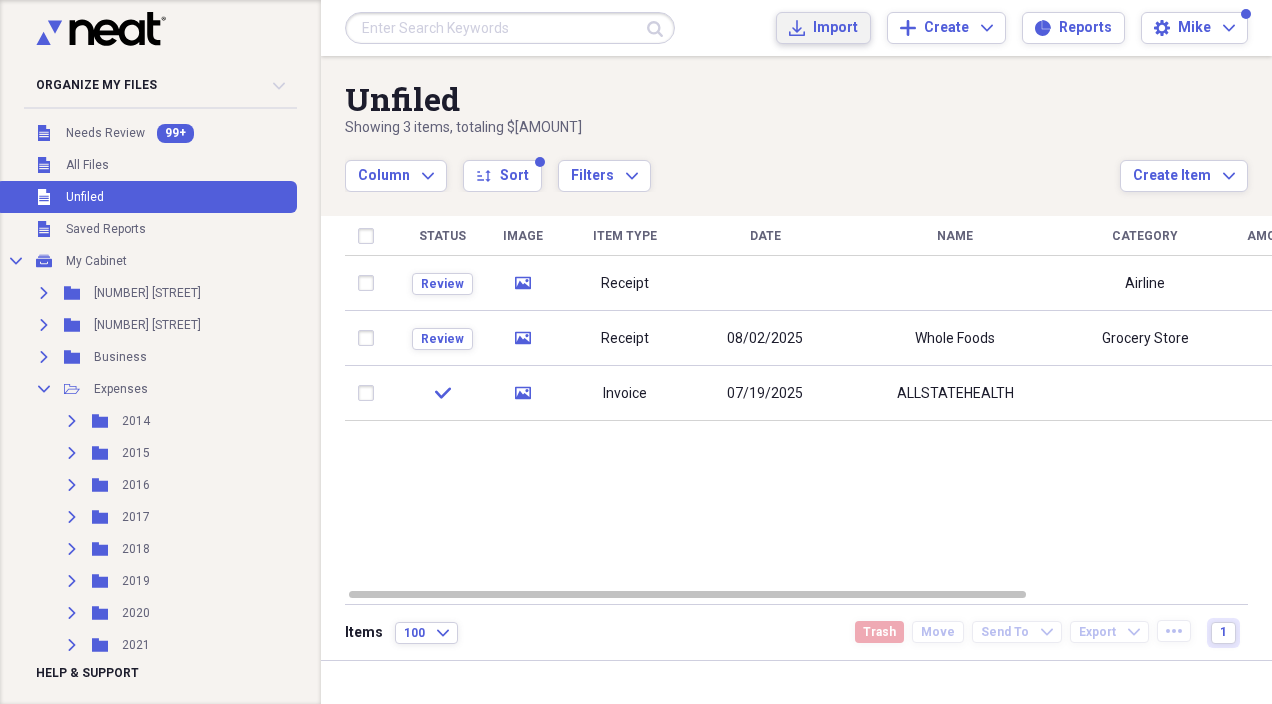 click on "Import" at bounding box center [835, 28] 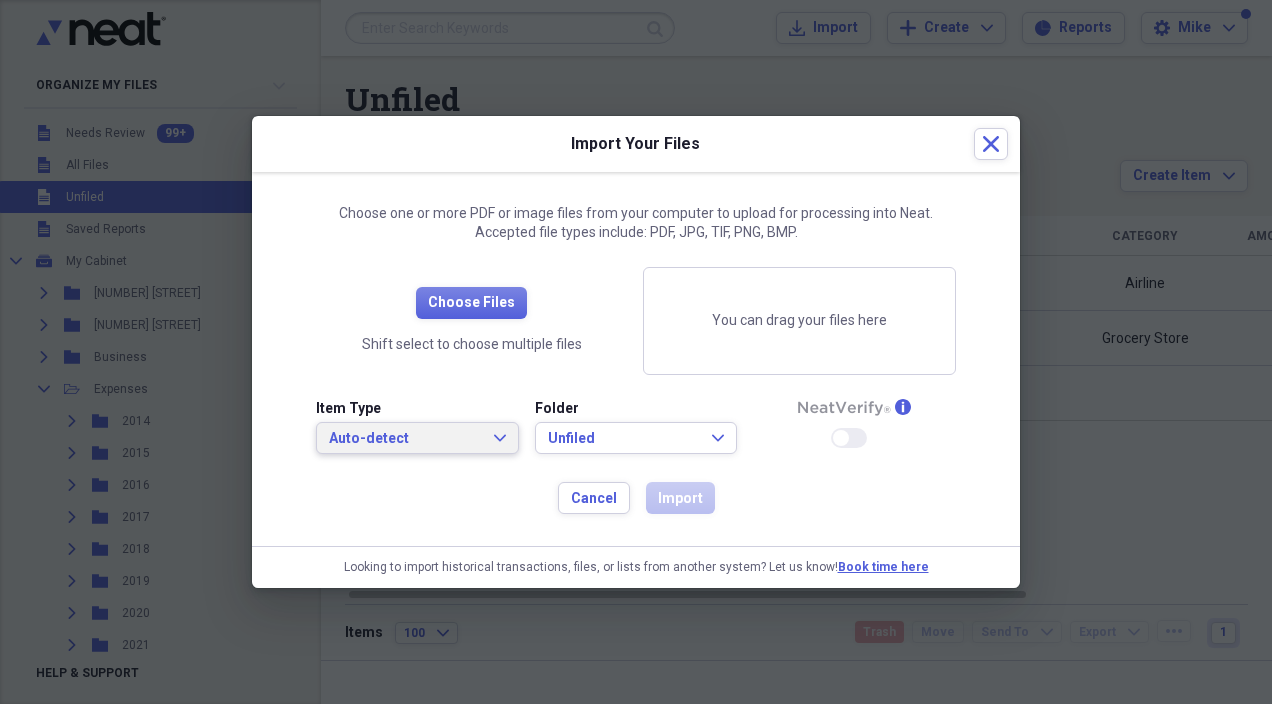 click on "Auto-detect" at bounding box center (405, 439) 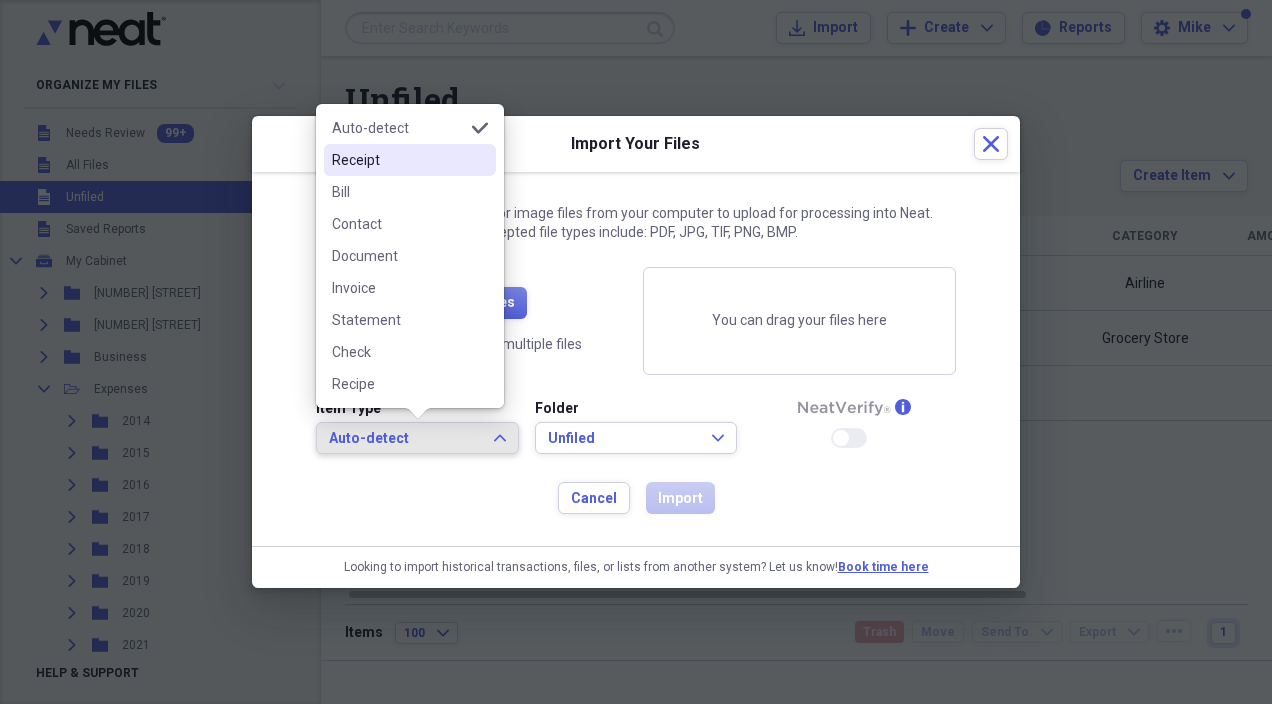 click on "Receipt" at bounding box center [398, 160] 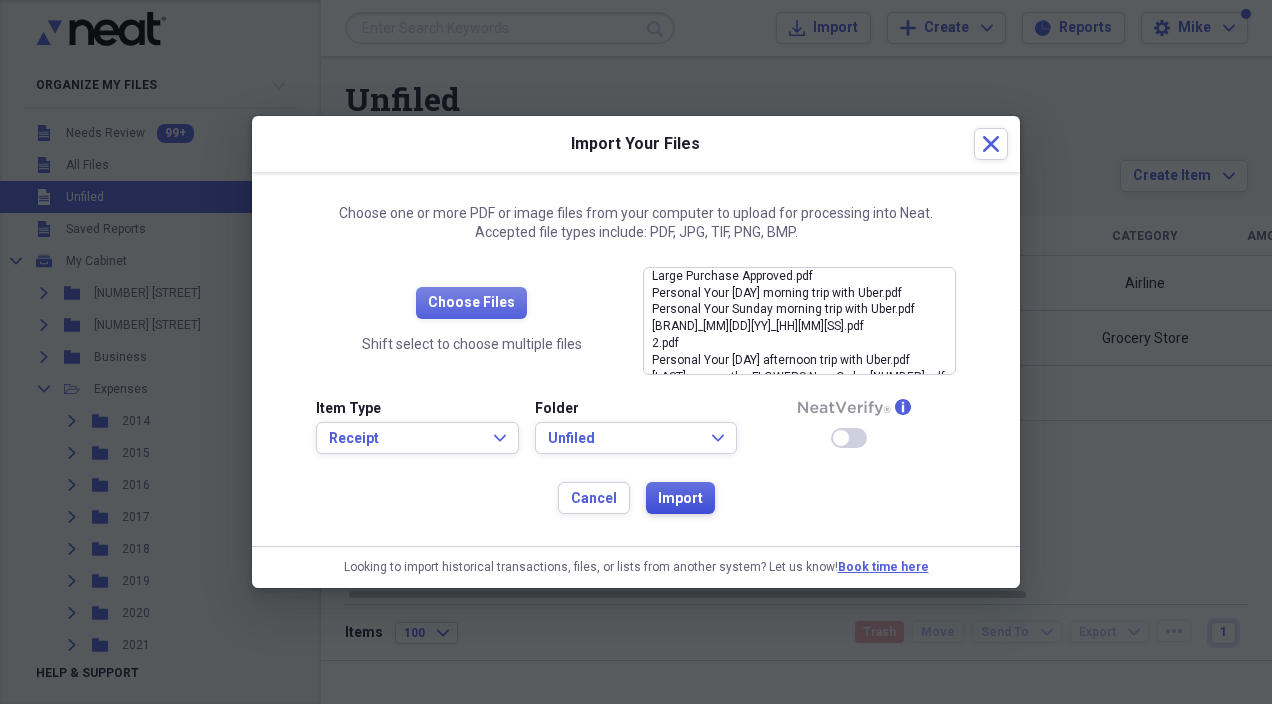 click on "Import" at bounding box center [680, 499] 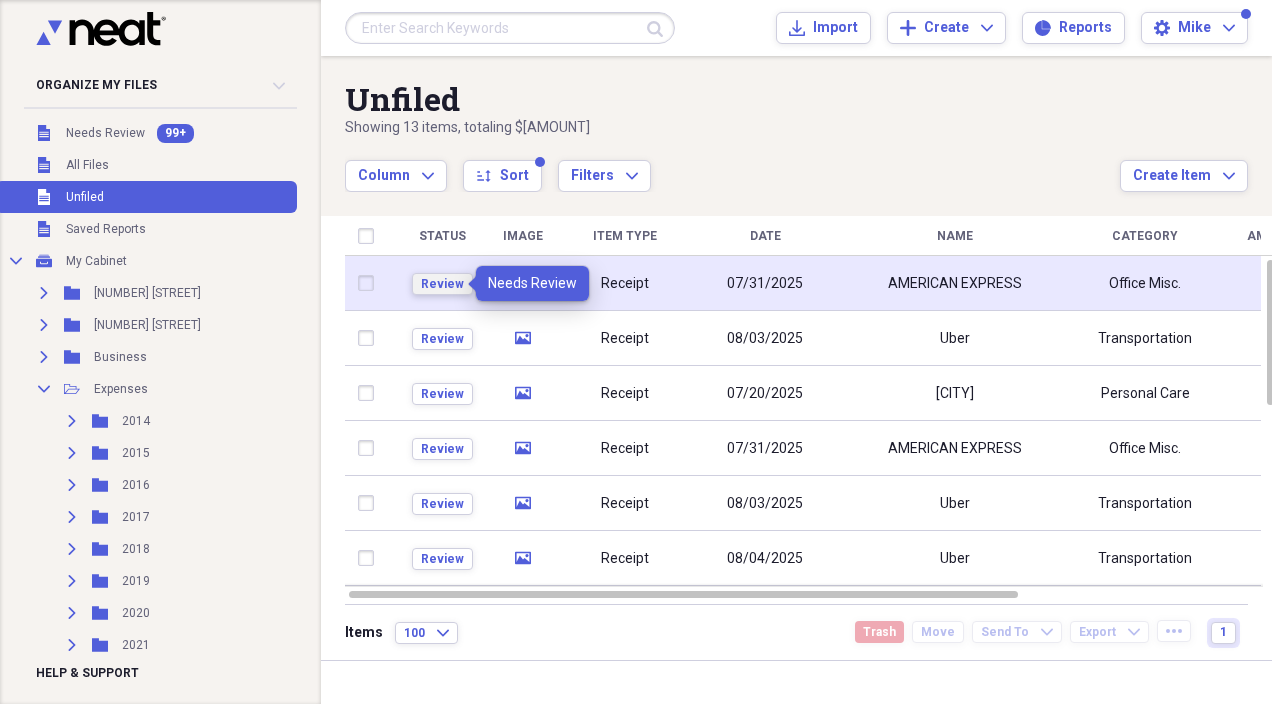 click on "Review" at bounding box center (442, 284) 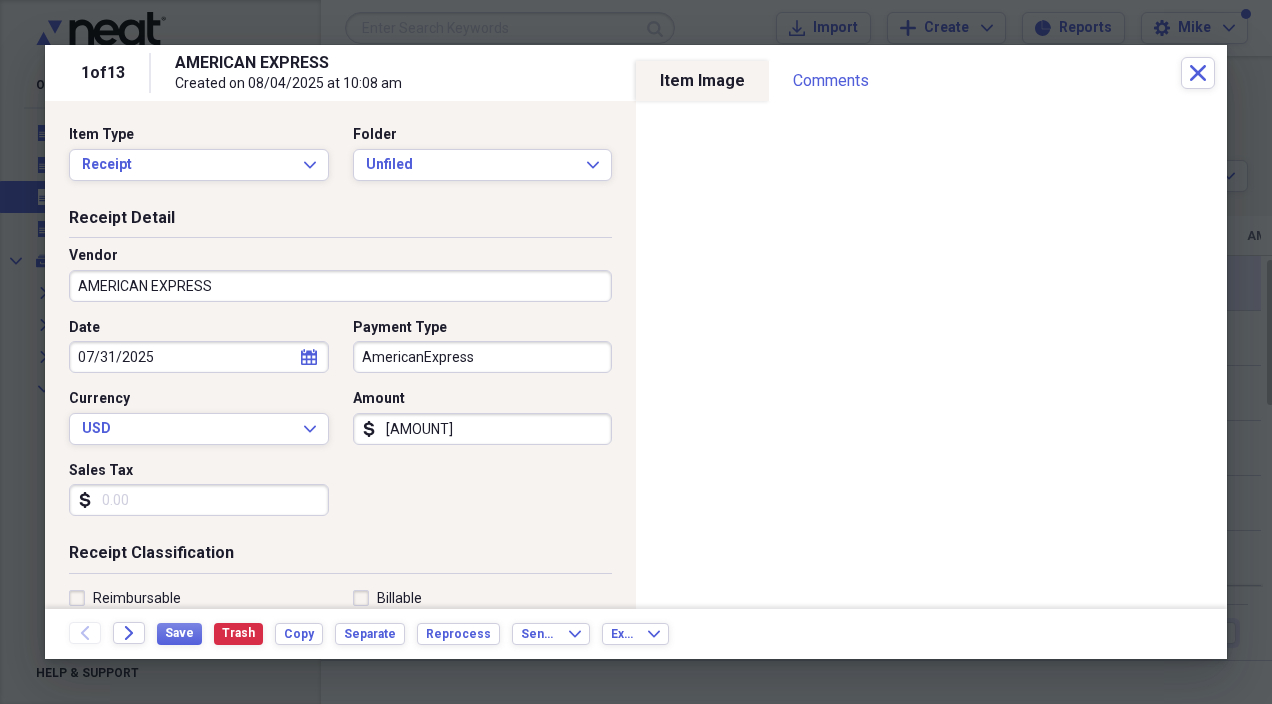 click on "AMERICAN EXPRESS" at bounding box center (340, 286) 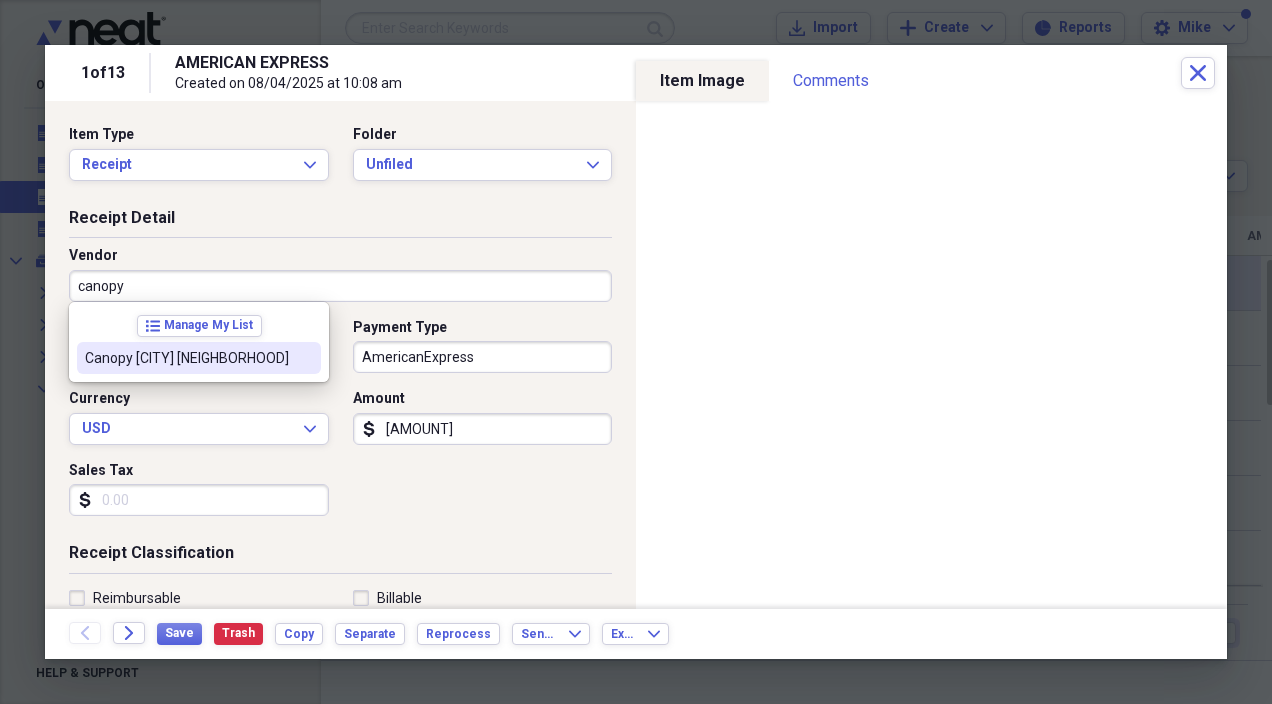 click on "Canopy [CITY] [NEIGHBORHOOD]" at bounding box center [187, 358] 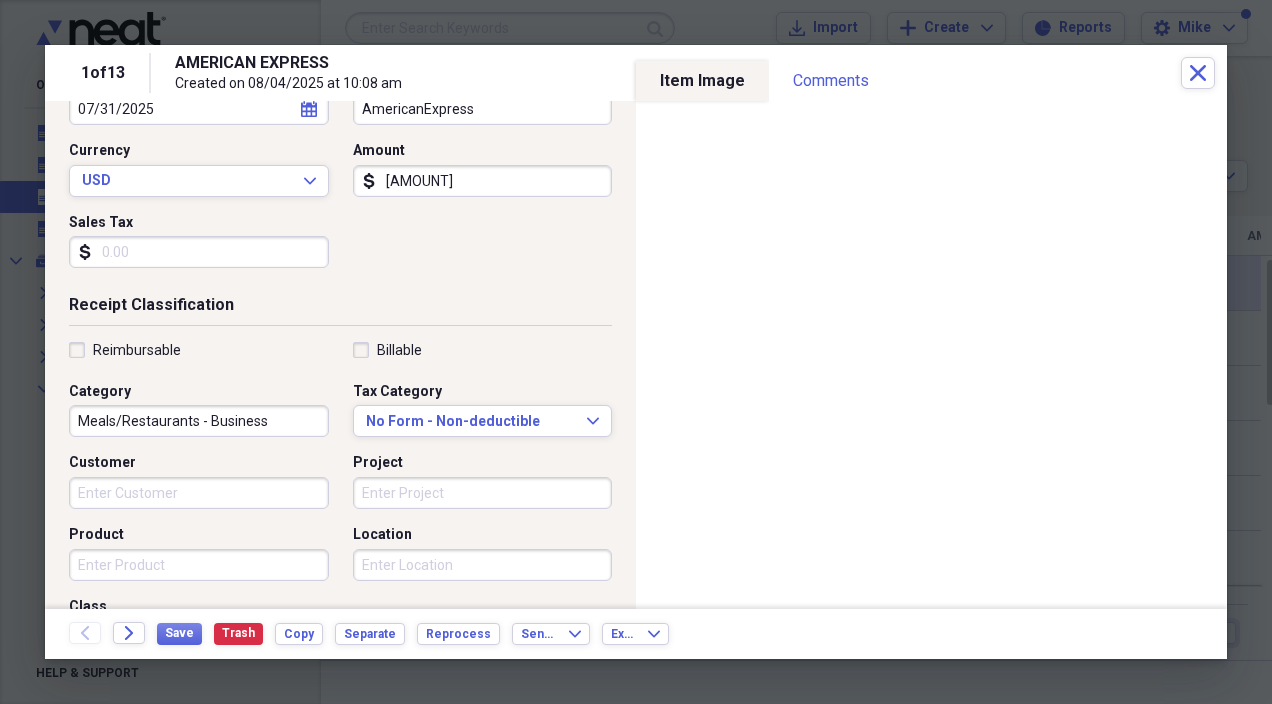 scroll, scrollTop: 255, scrollLeft: 0, axis: vertical 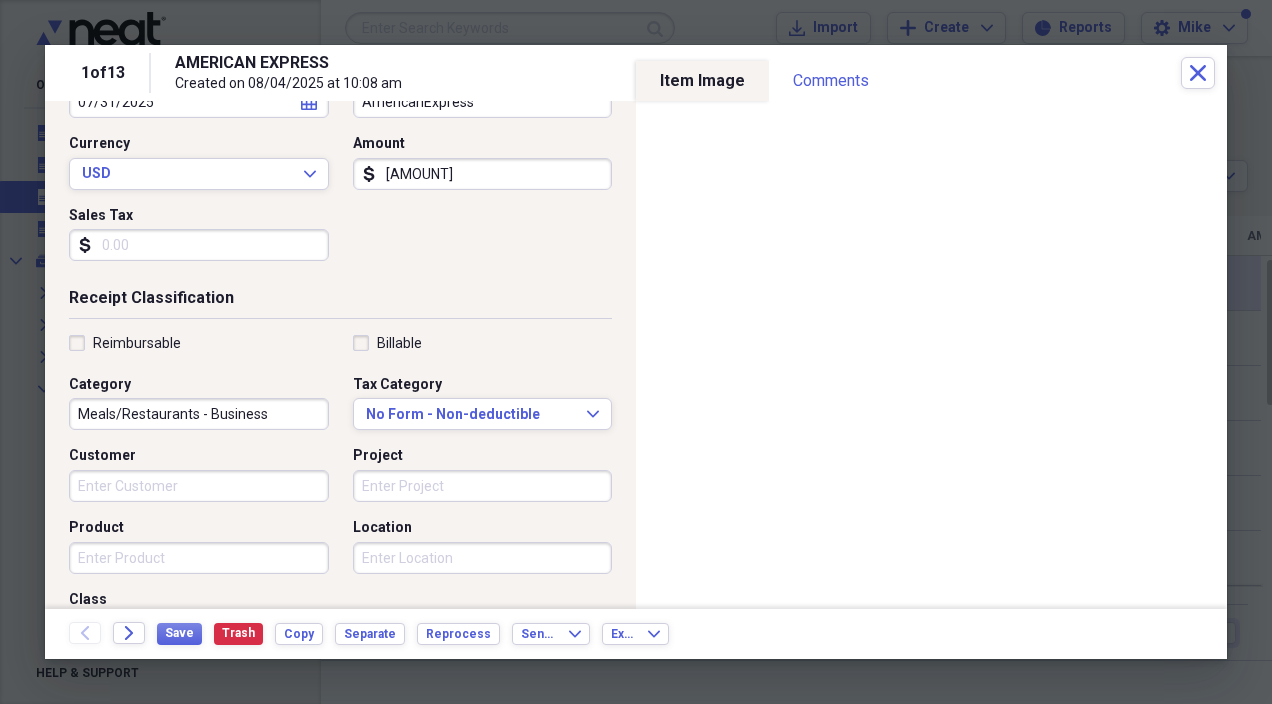 click on "Meals/Restaurants - Business" at bounding box center (199, 414) 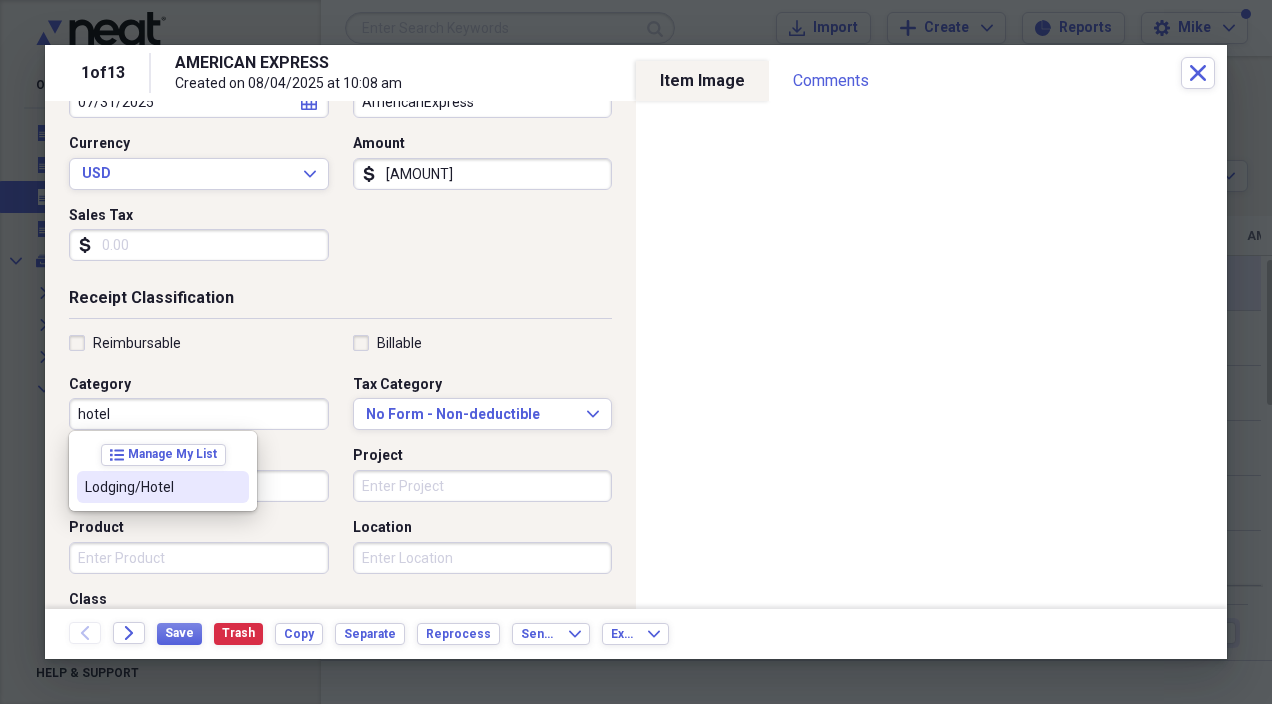 click on "list Manage My List Lodging/Hotel" at bounding box center (163, 471) 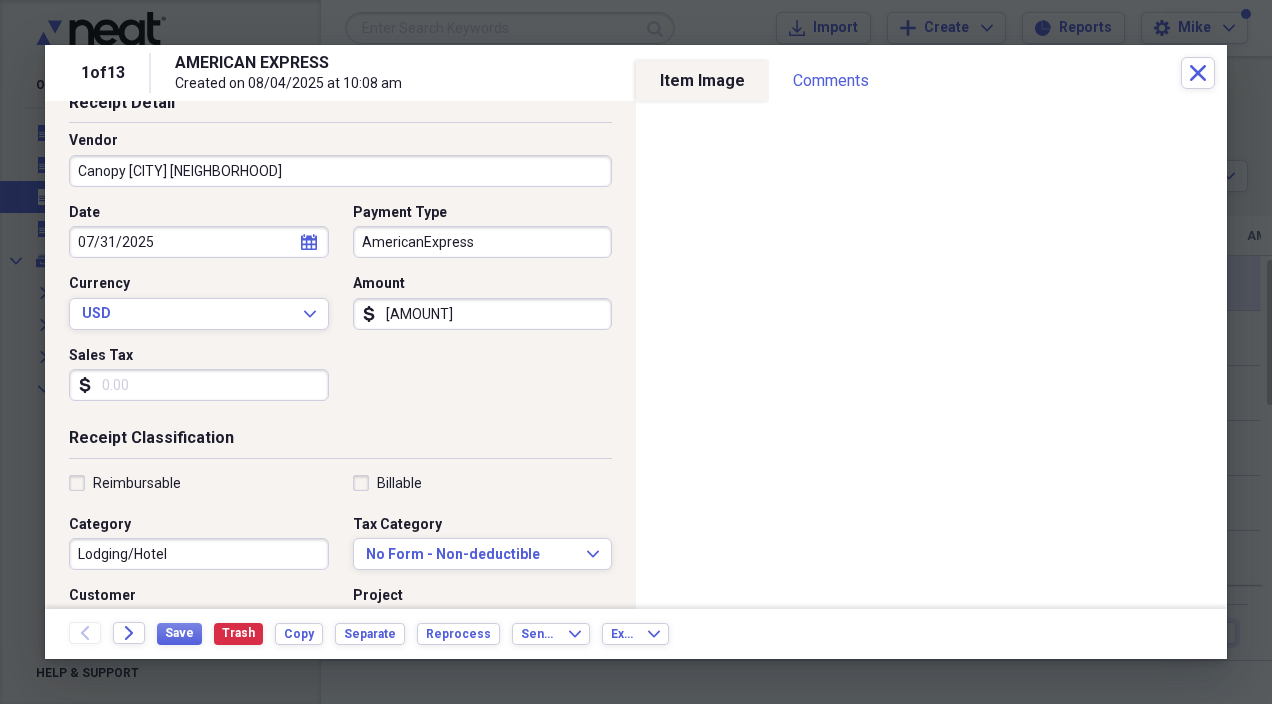 scroll, scrollTop: 0, scrollLeft: 0, axis: both 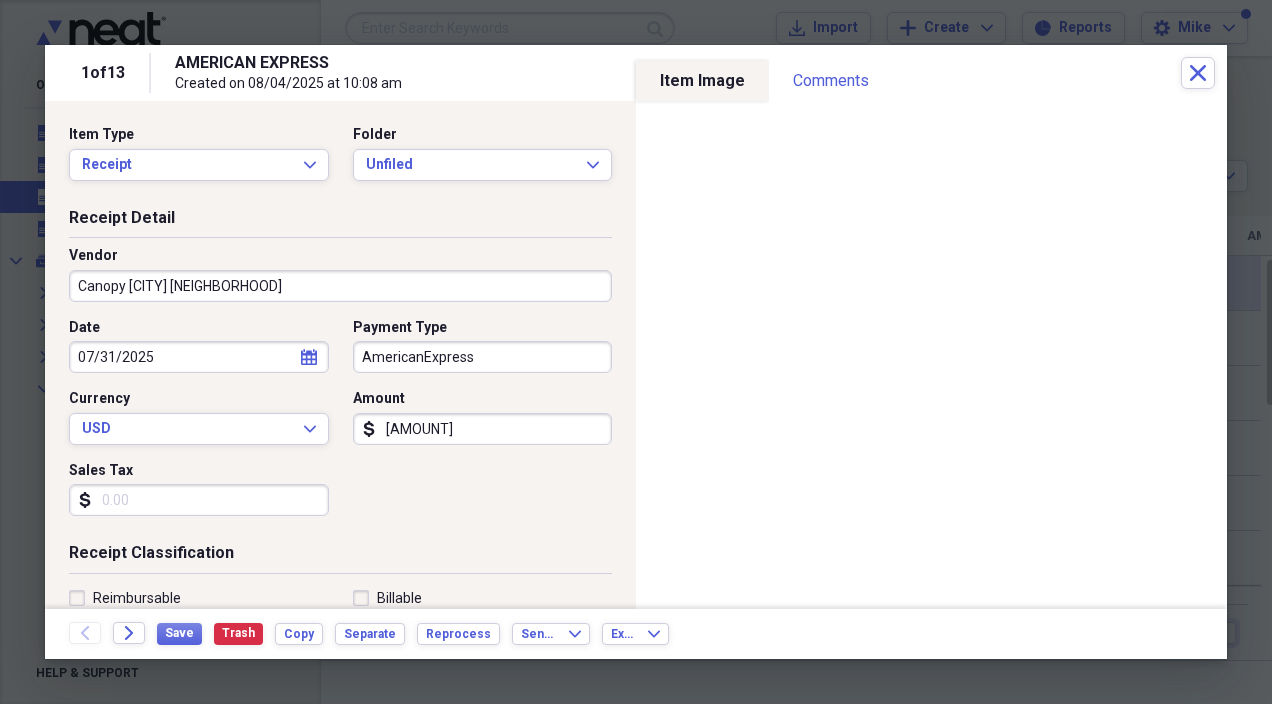 click 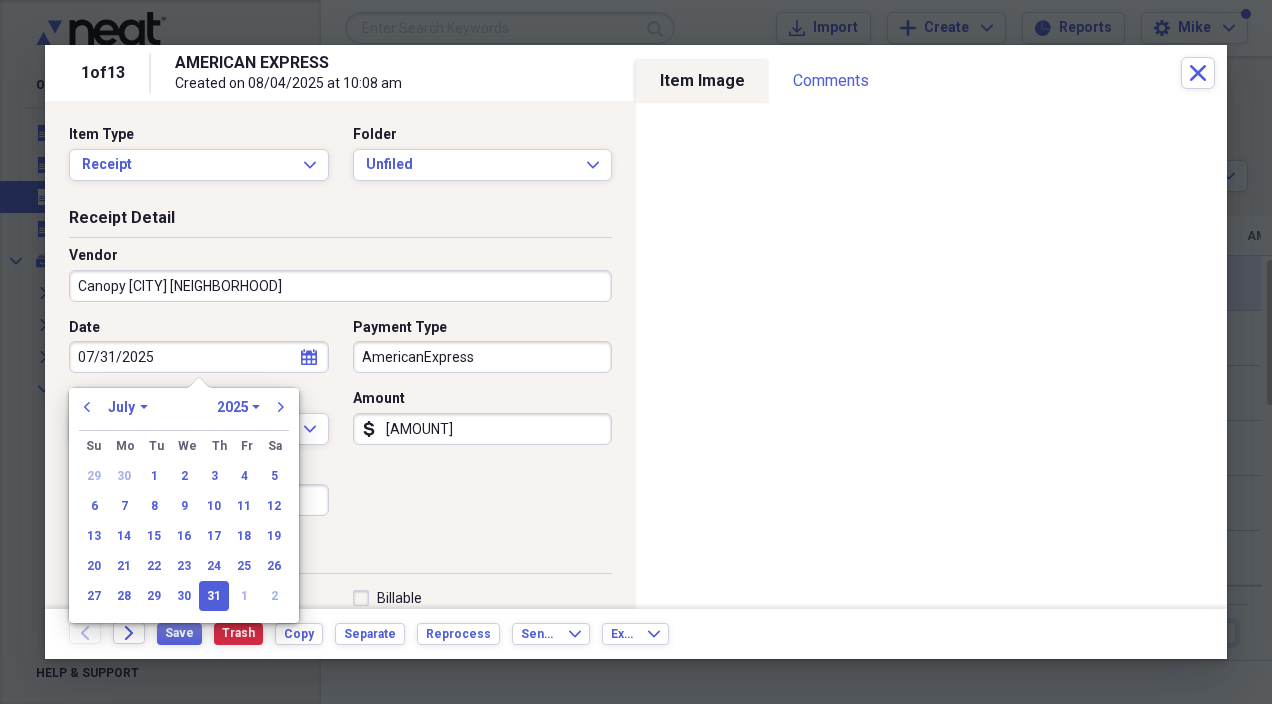 click on "January February March April May June July August September October November December" at bounding box center [128, 407] 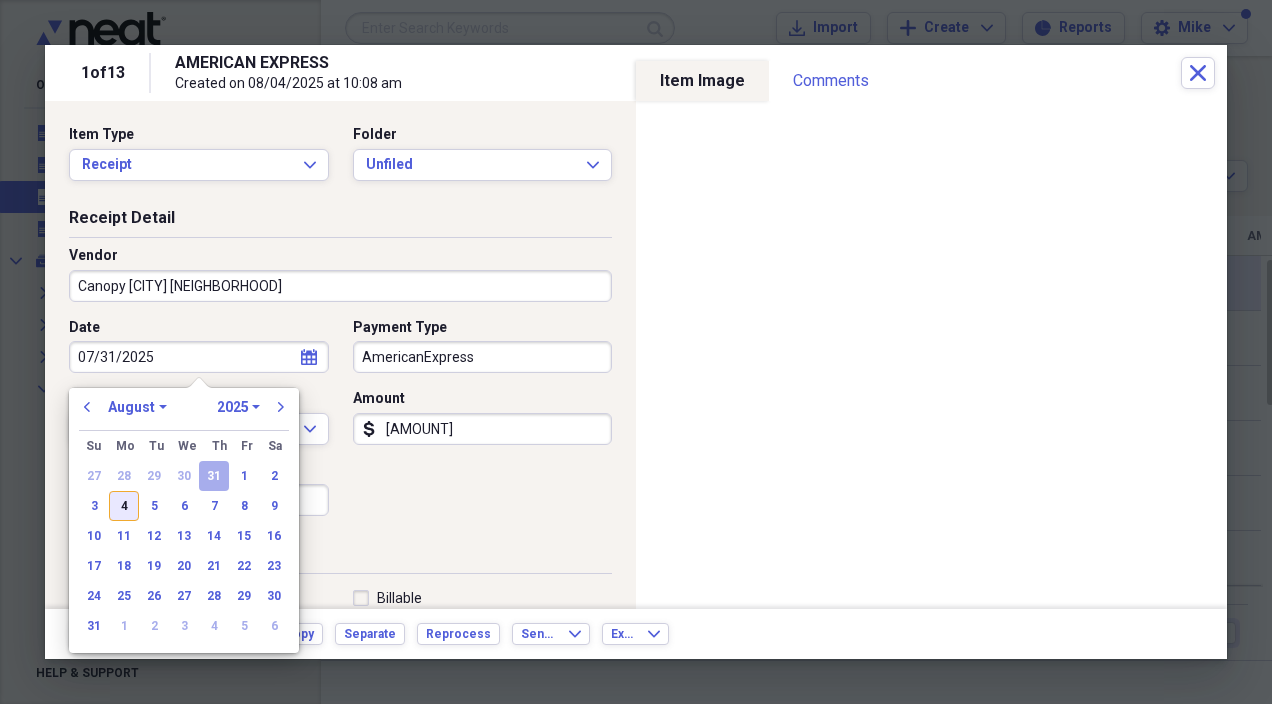 click on "4" at bounding box center [124, 506] 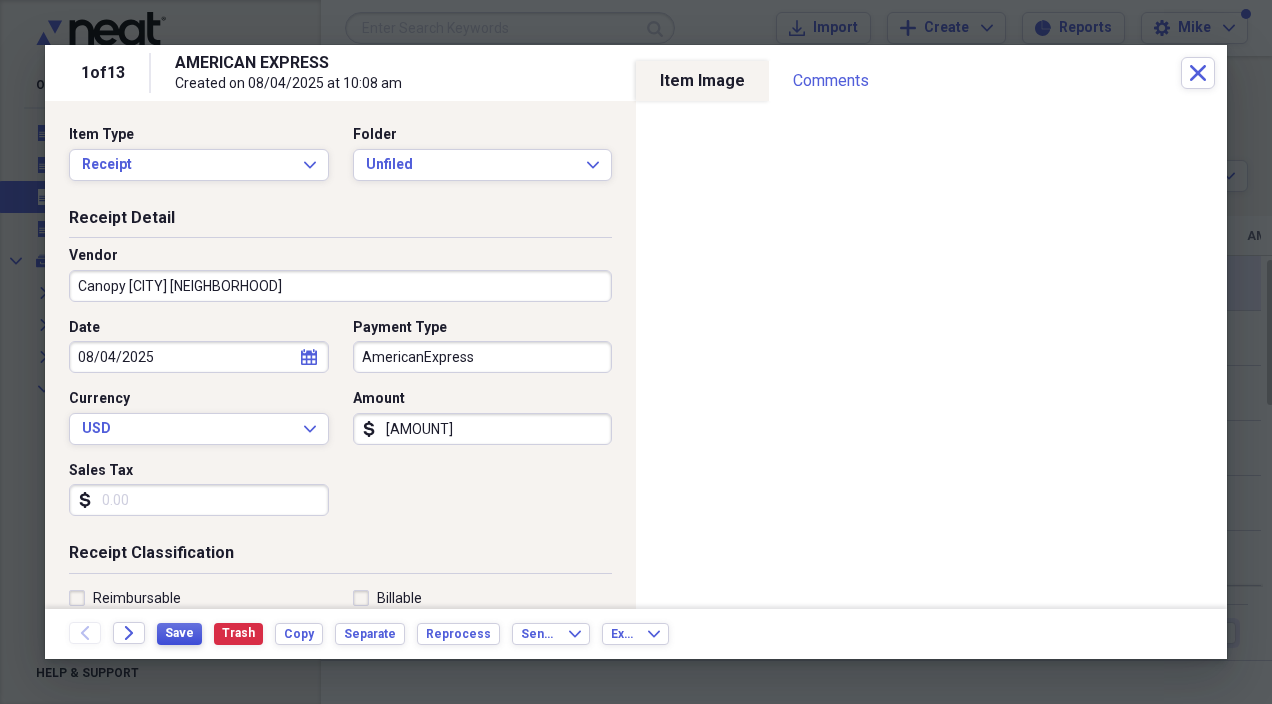 click on "Save" at bounding box center (179, 633) 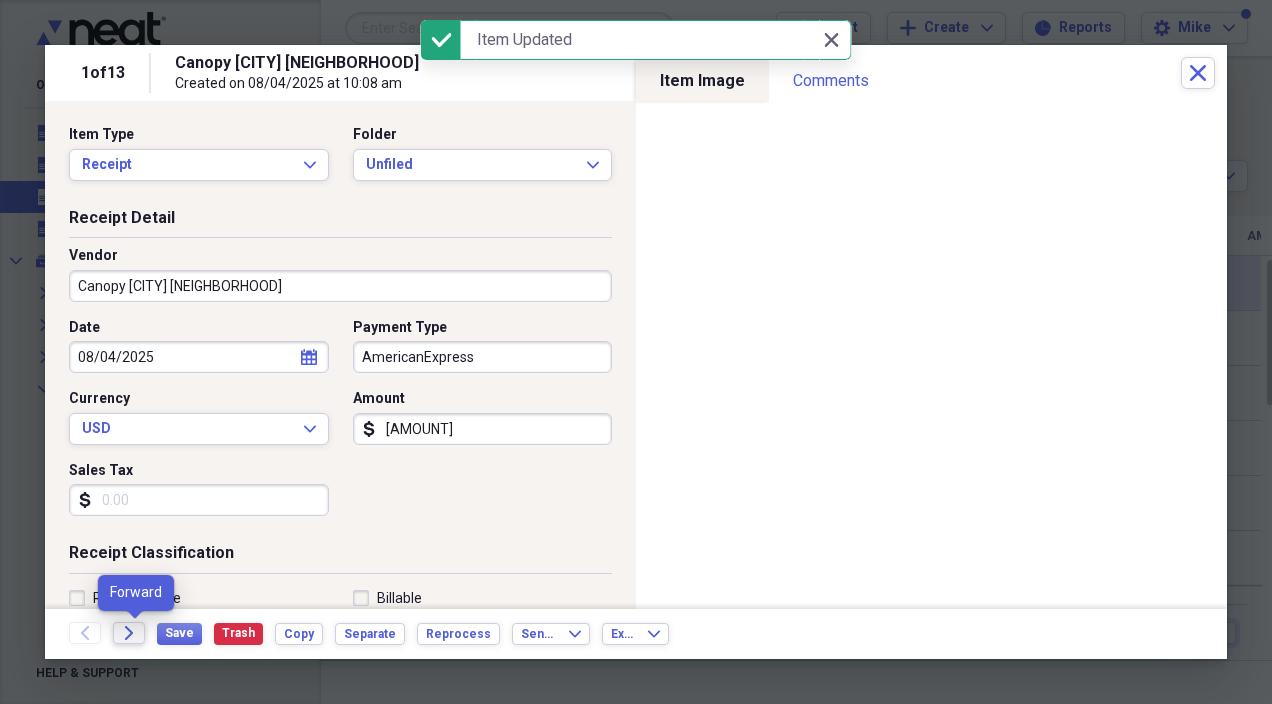 click on "Forward" 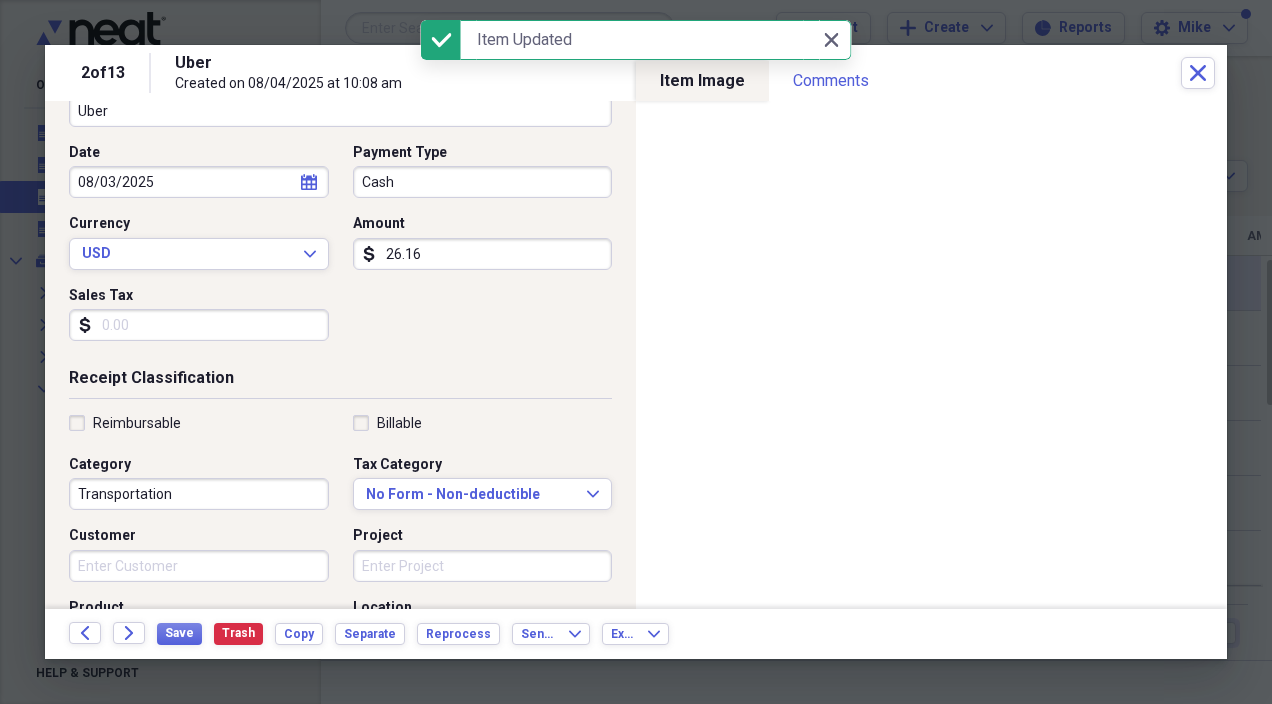 scroll, scrollTop: 193, scrollLeft: 0, axis: vertical 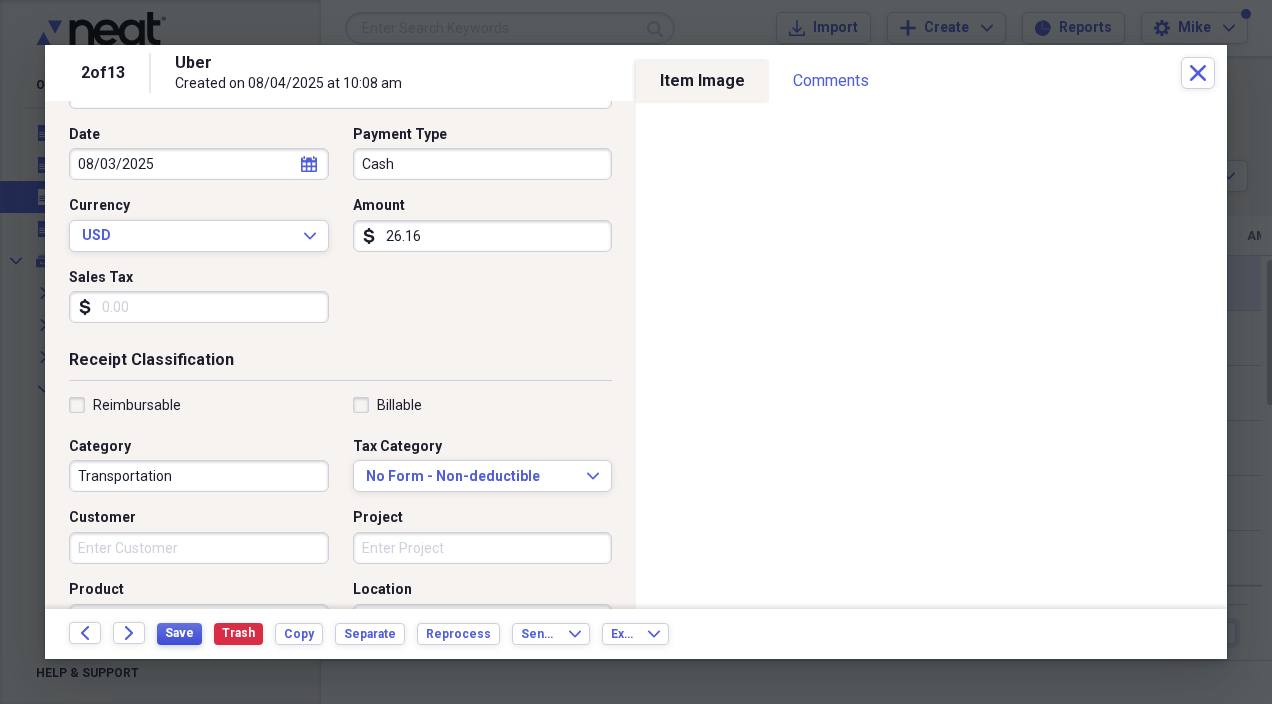 click on "Save" at bounding box center [179, 633] 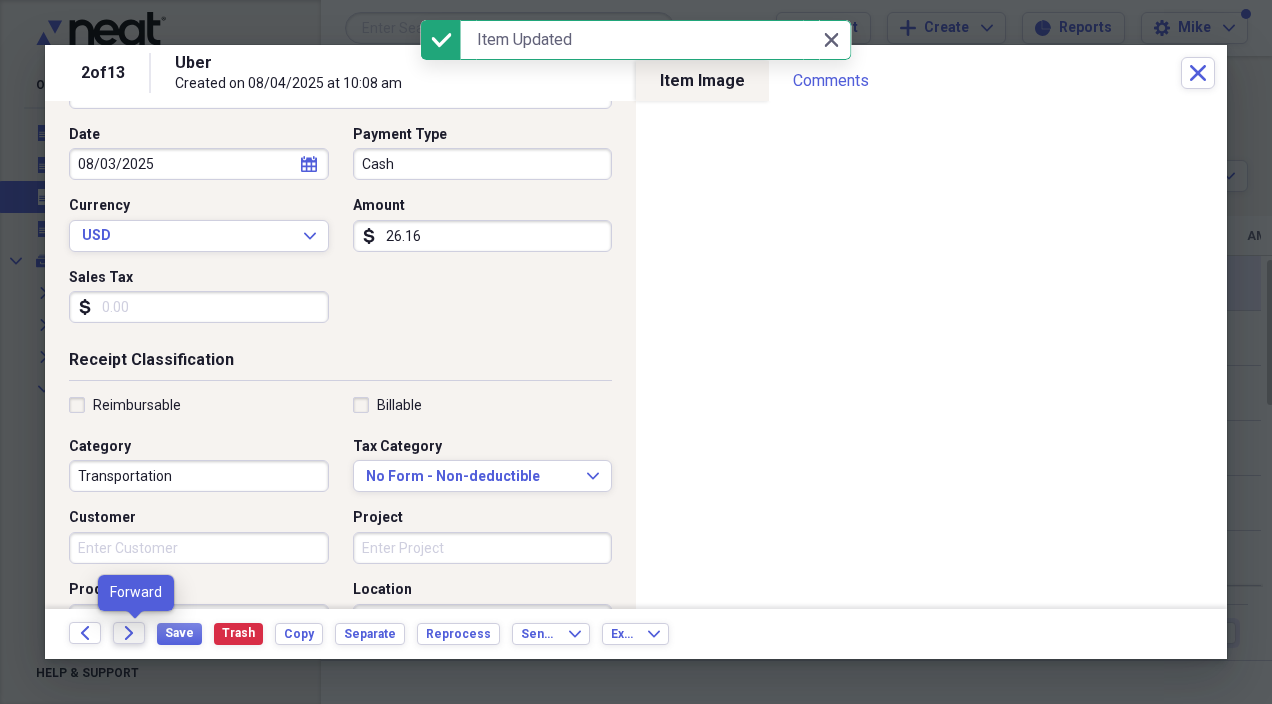 click 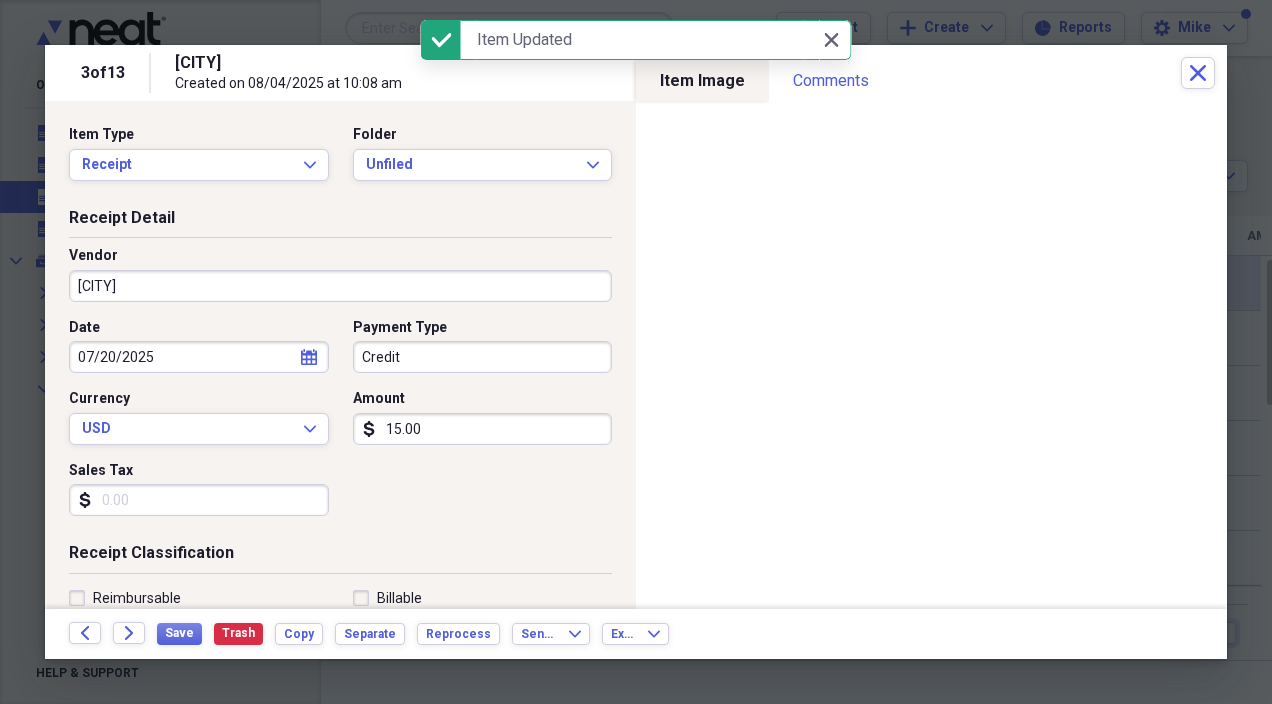 click on "[CITY]" at bounding box center [340, 286] 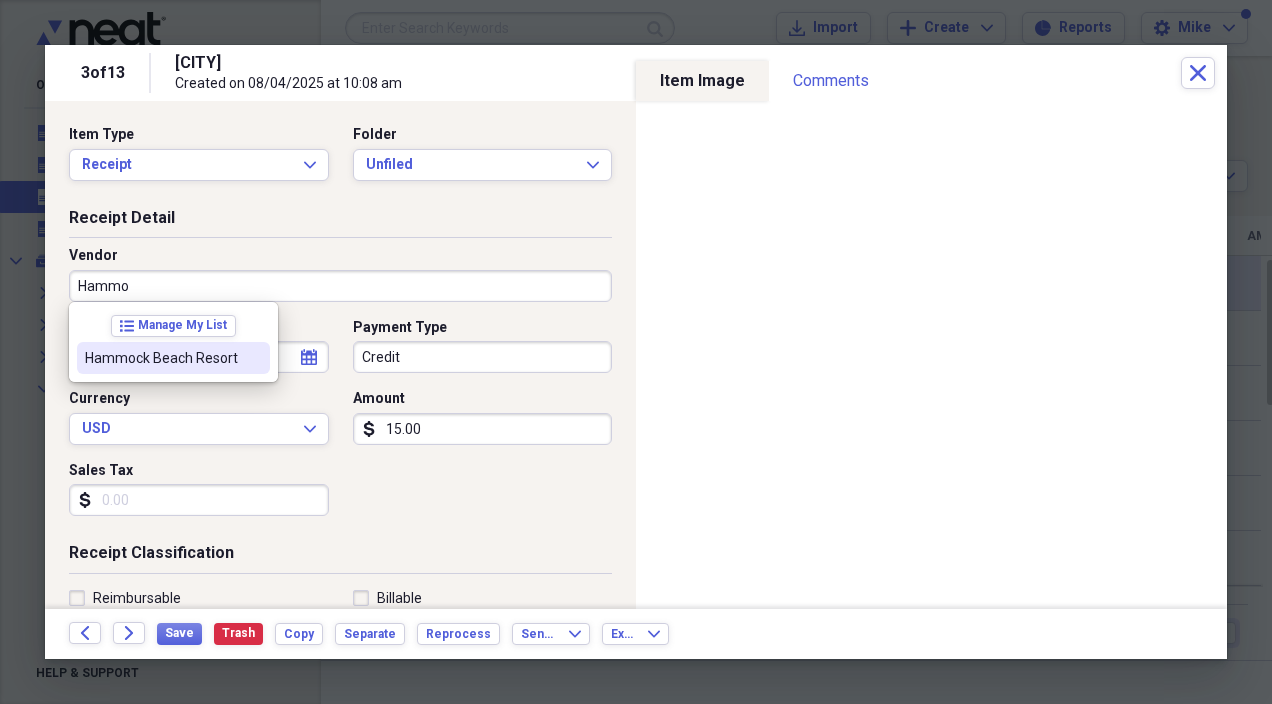 click on "Hammock Beach Resort" at bounding box center [161, 358] 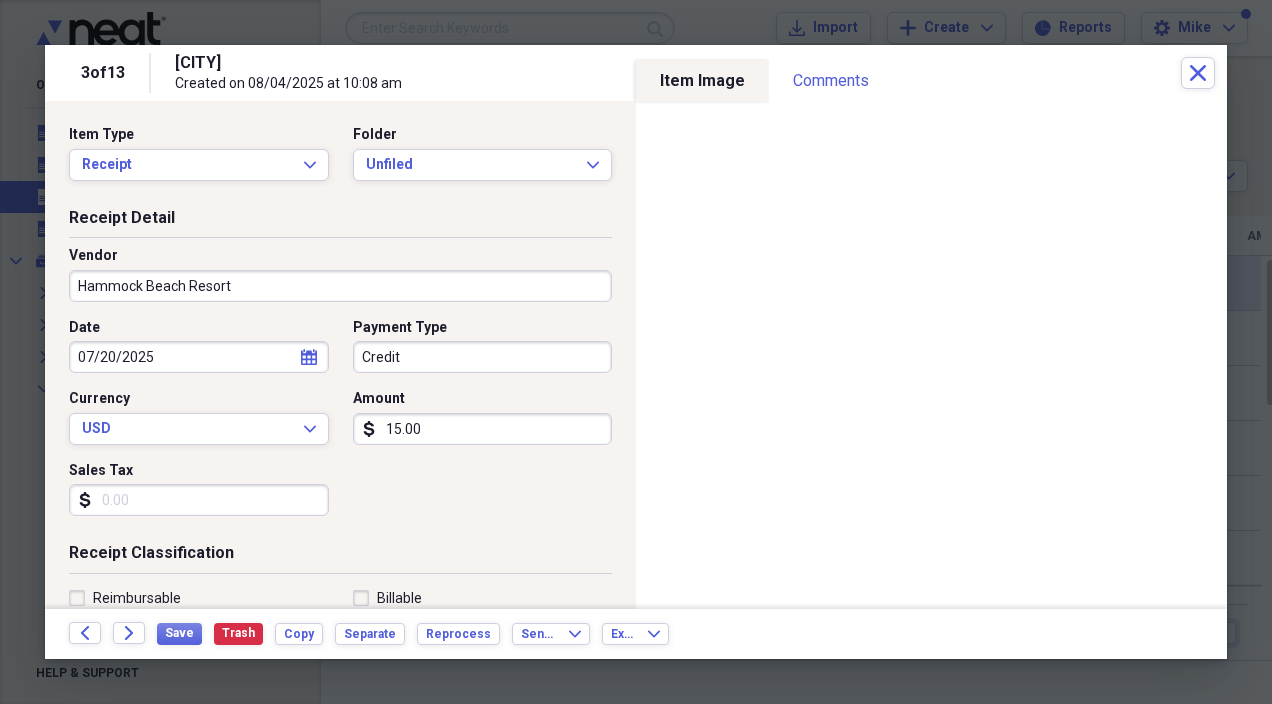 type on "Lodging/Hotel" 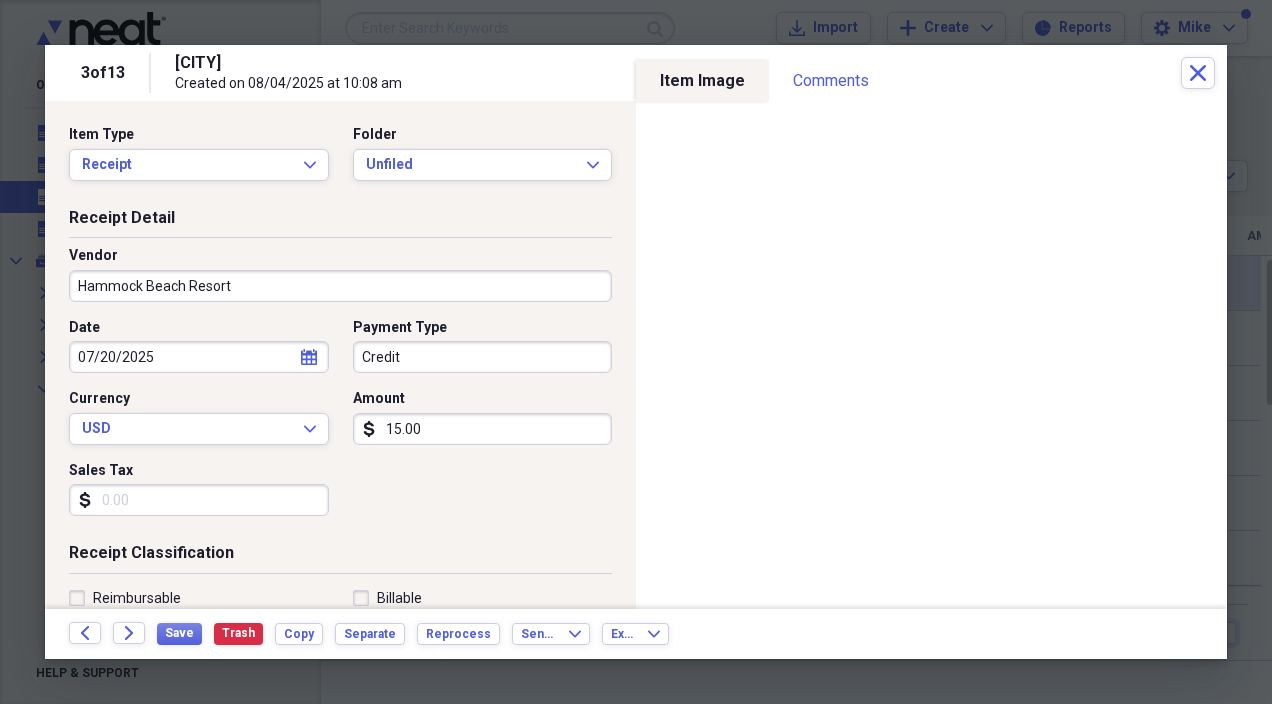 click on "15.00" at bounding box center [483, 429] 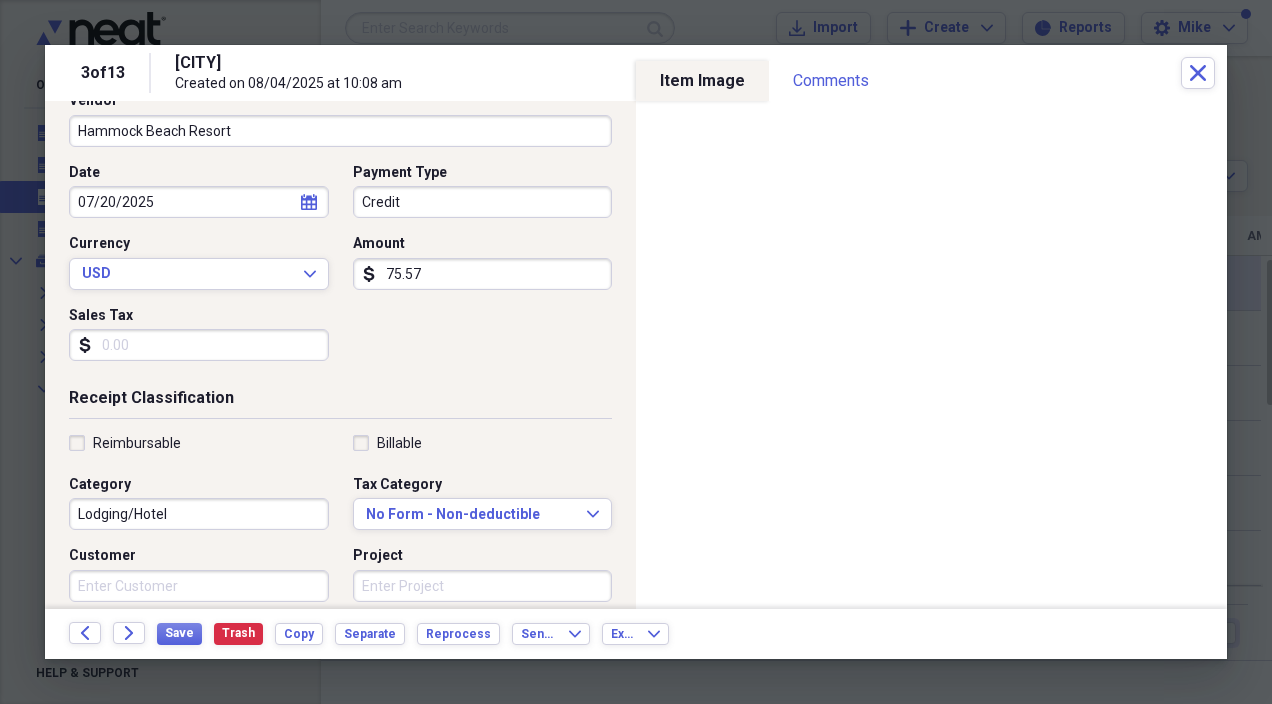 scroll, scrollTop: 201, scrollLeft: 0, axis: vertical 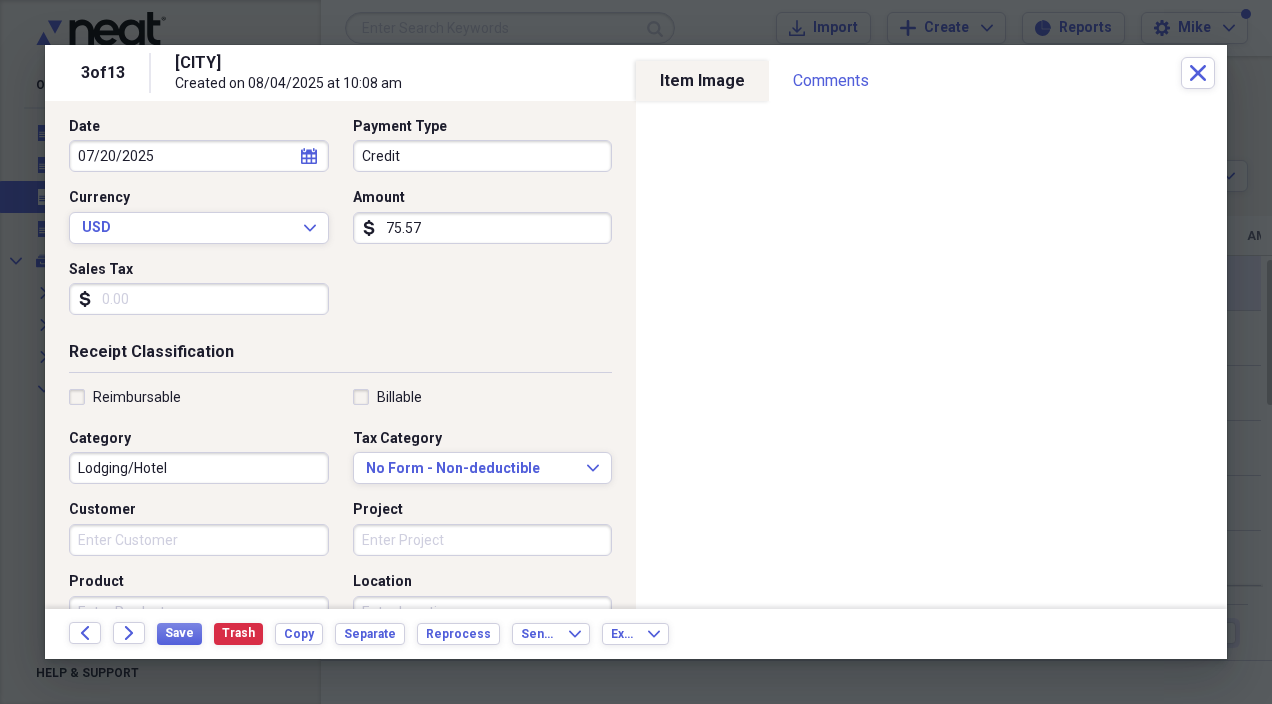 type on "75.57" 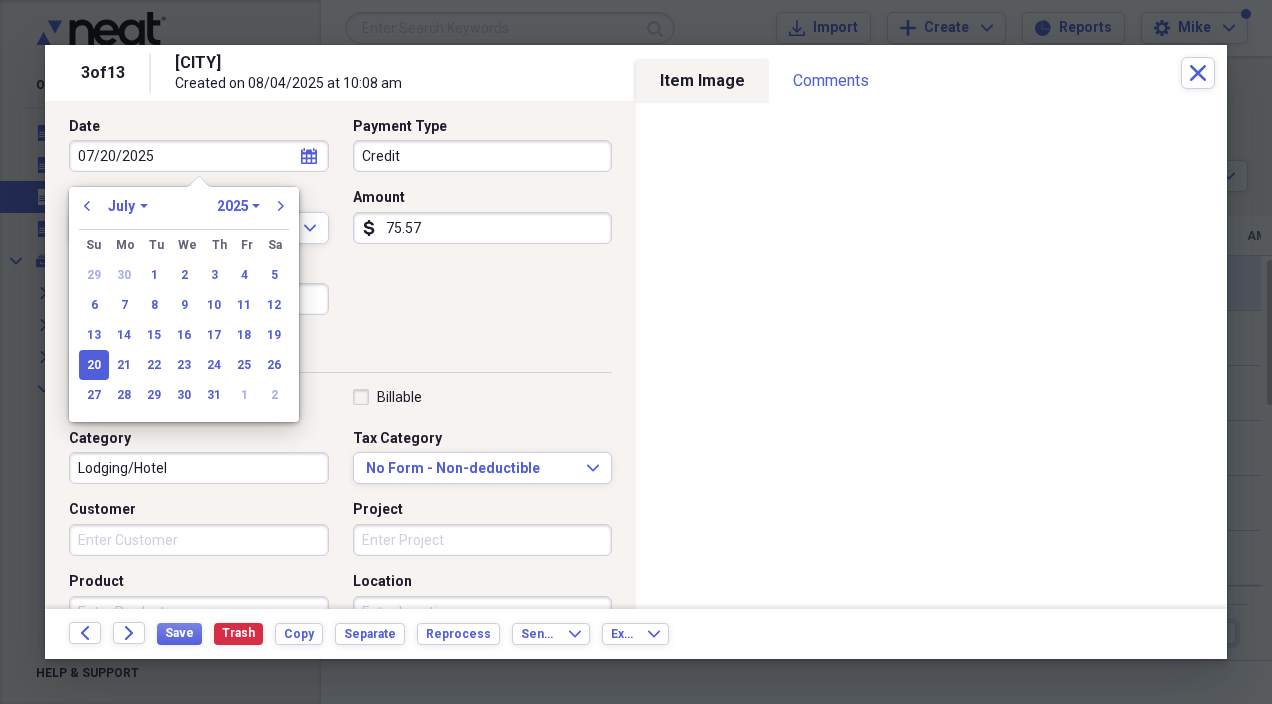 click on "January February March April May June July August September October November December" at bounding box center (128, 206) 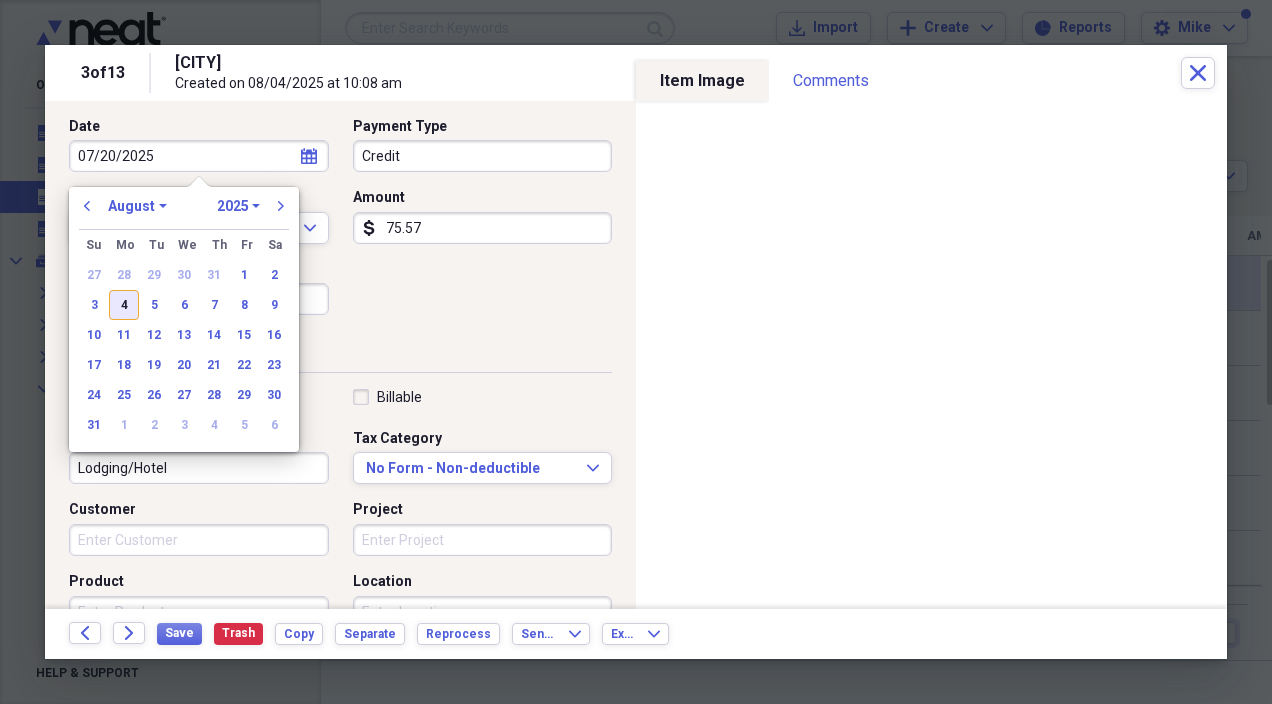 click on "4" at bounding box center [124, 305] 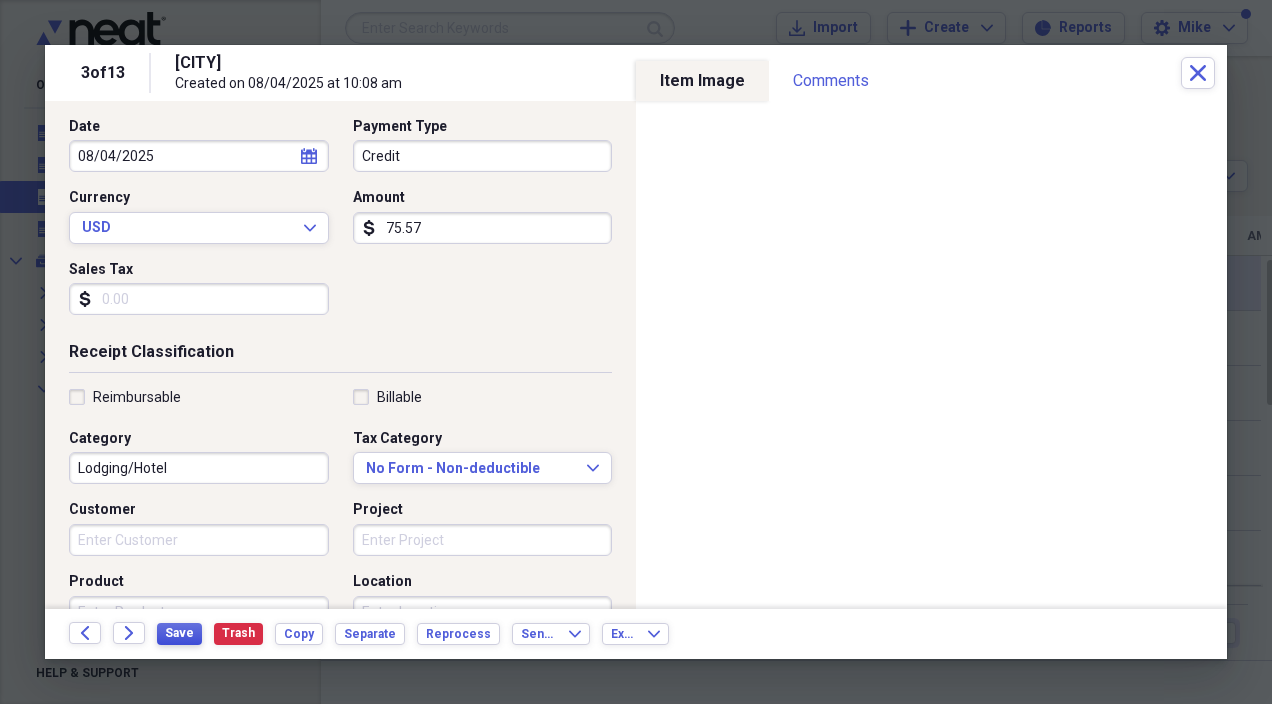 click on "Save" at bounding box center (179, 633) 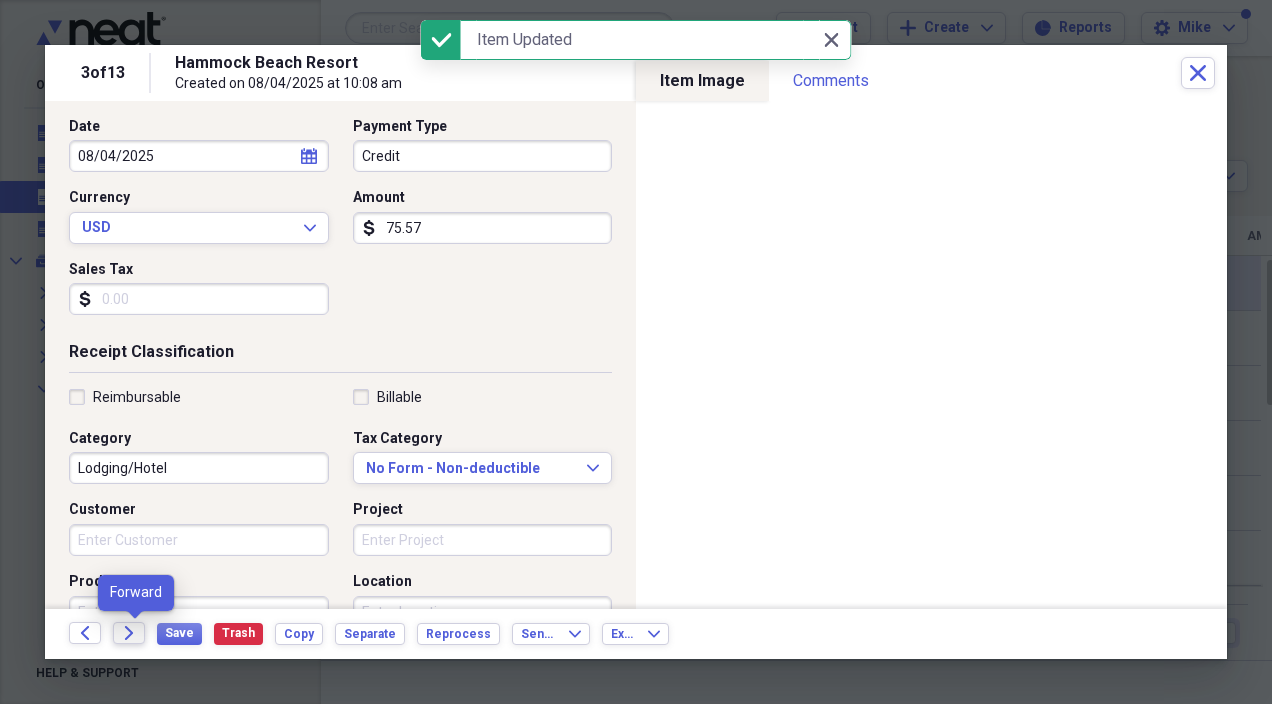 click 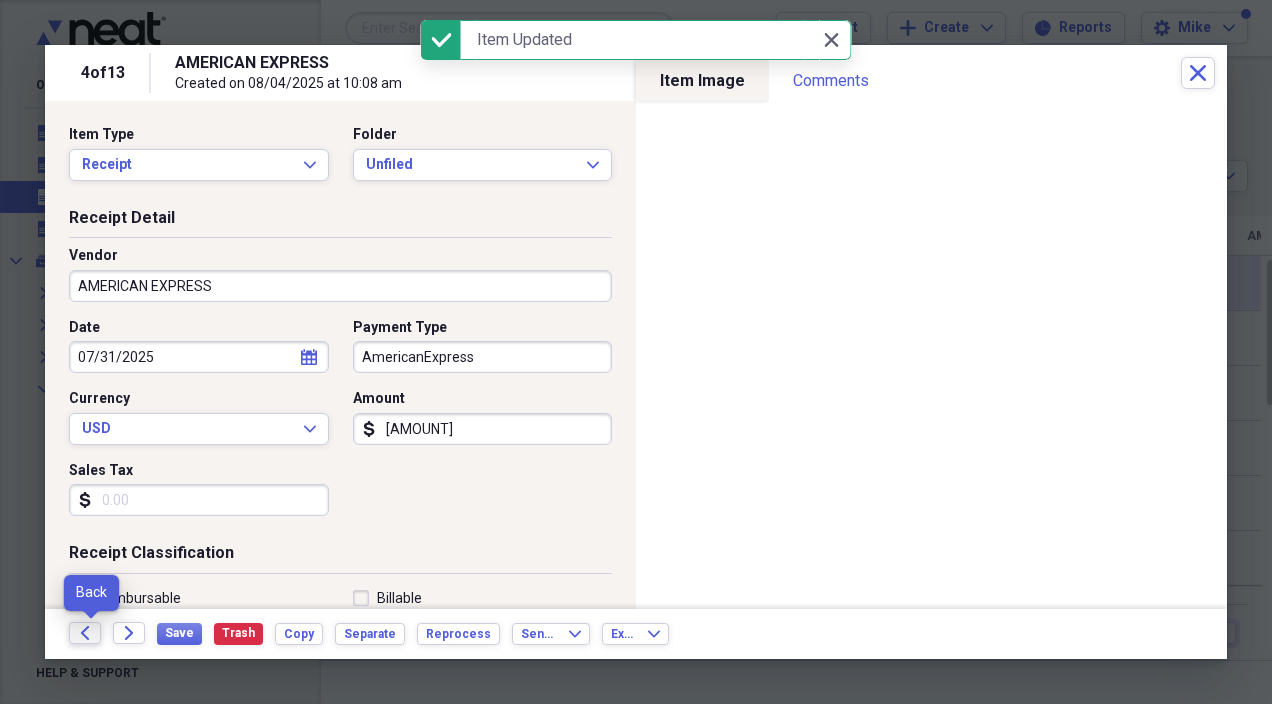 click on "Back" at bounding box center (85, 633) 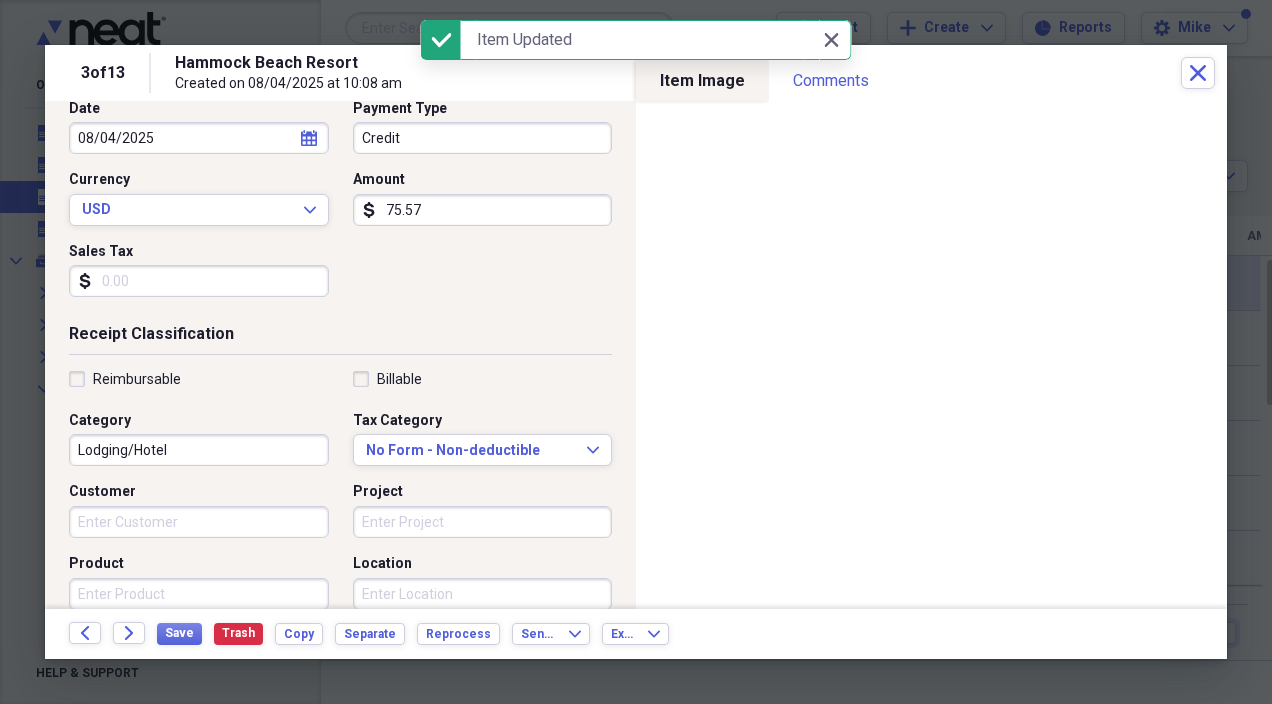 scroll, scrollTop: 209, scrollLeft: 0, axis: vertical 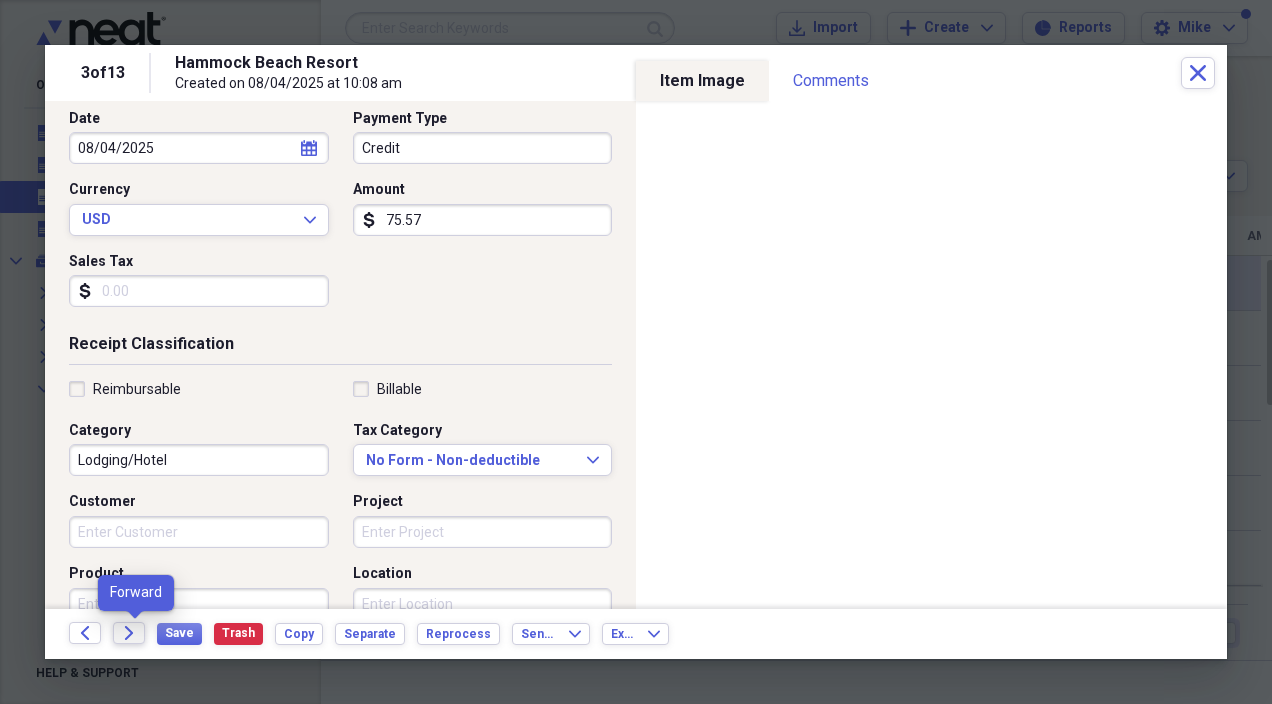click on "Forward" 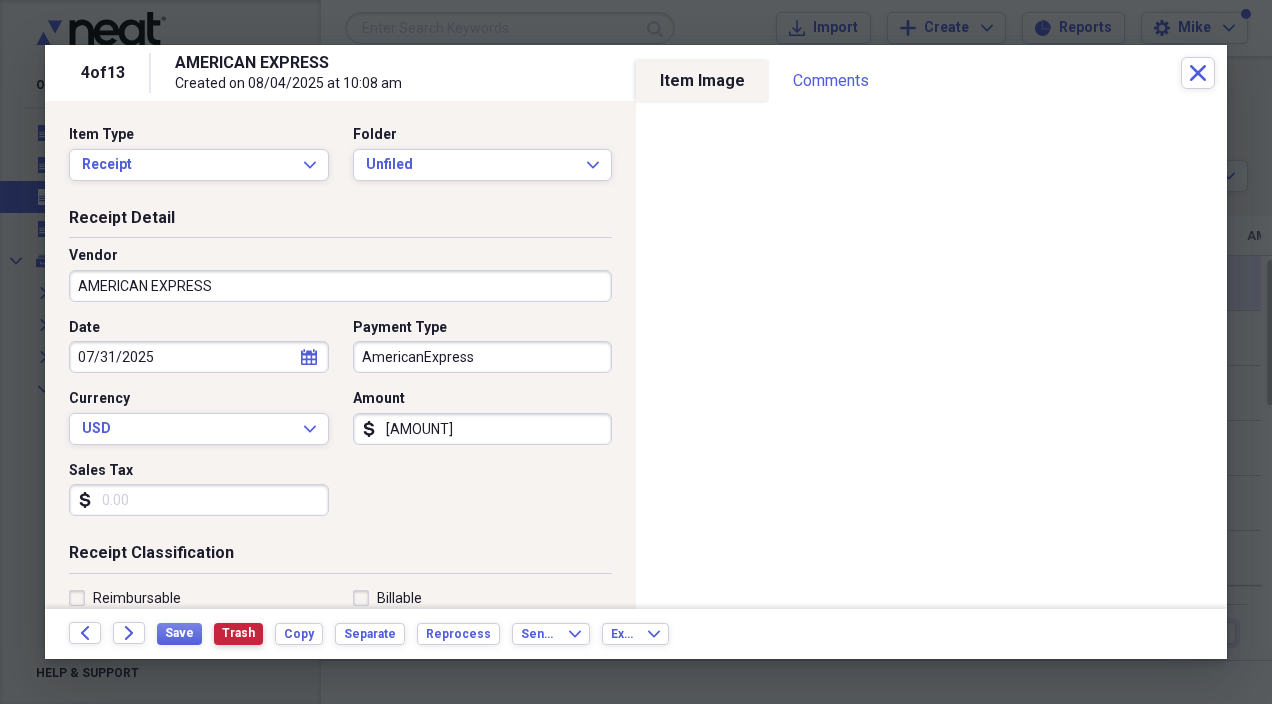 click on "Trash" at bounding box center [238, 633] 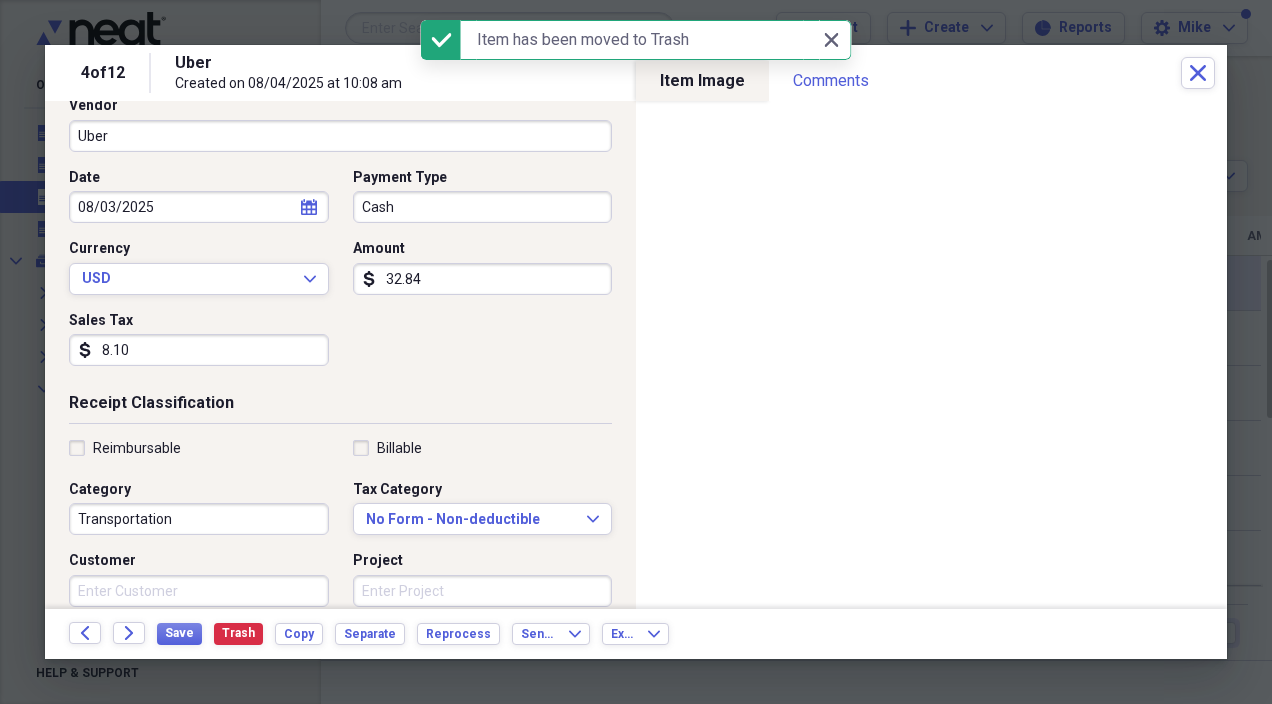 scroll, scrollTop: 157, scrollLeft: 0, axis: vertical 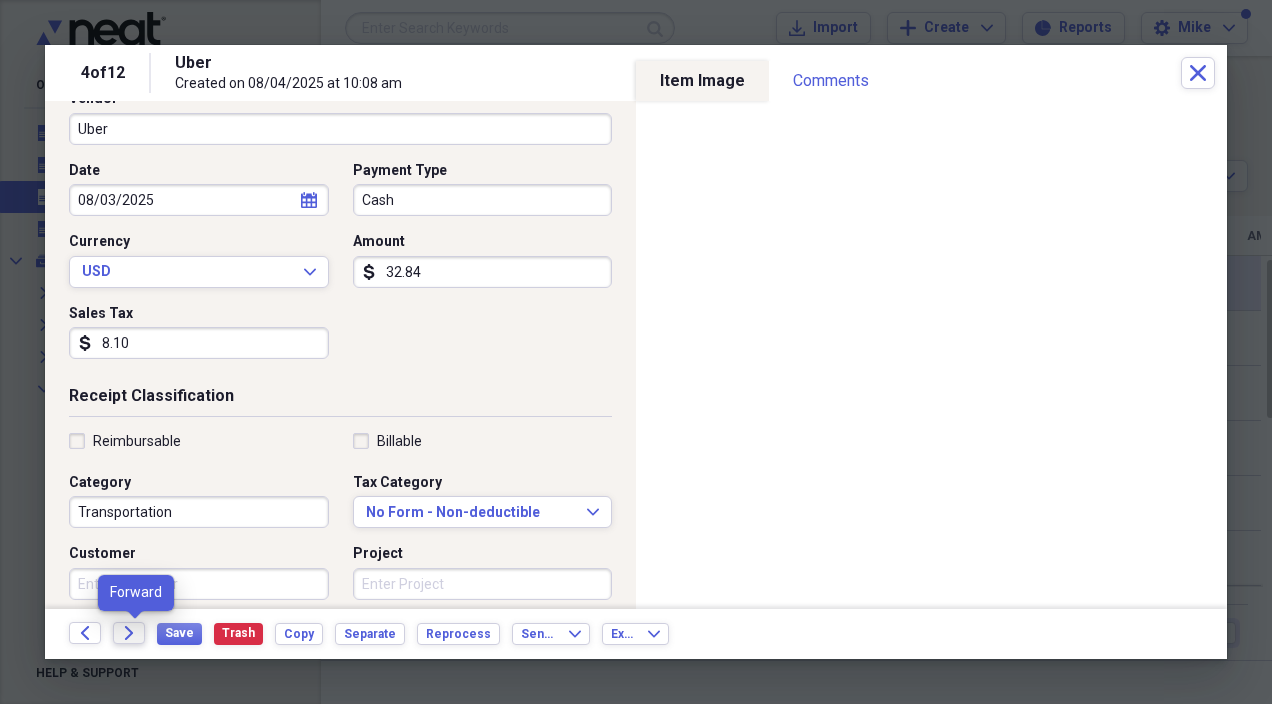 click on "Forward" 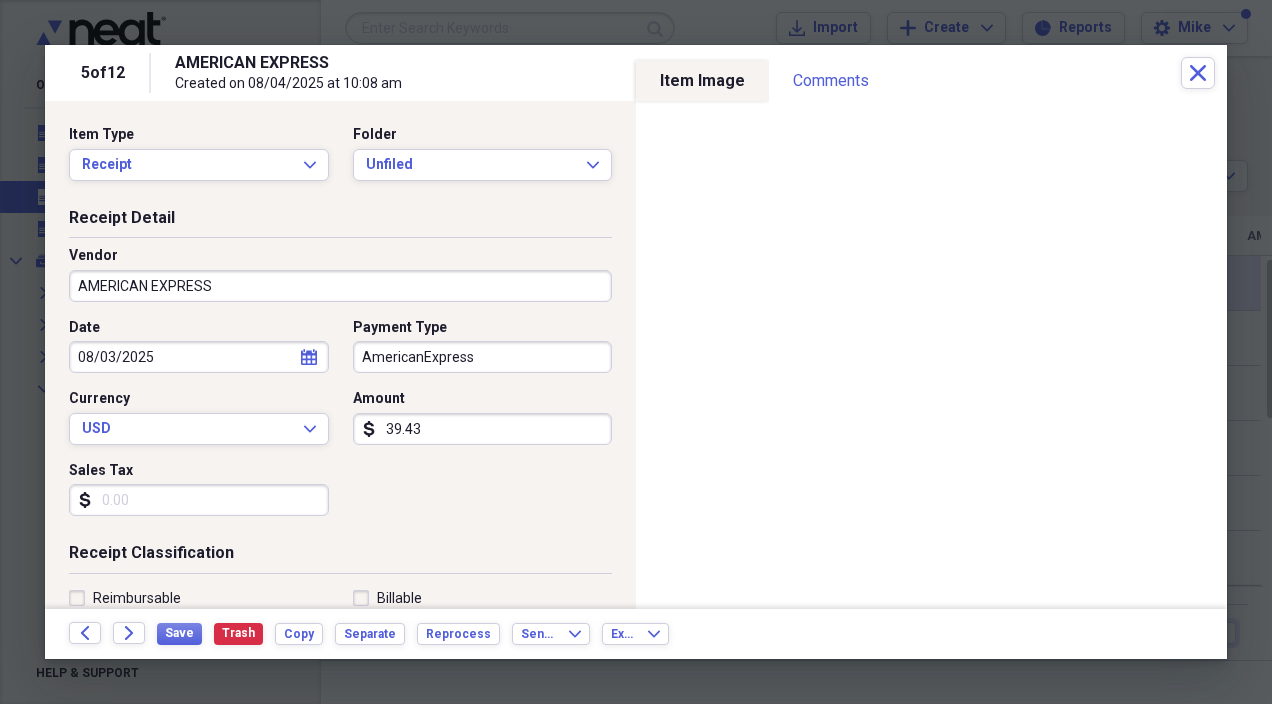 click on "AMERICAN EXPRESS" at bounding box center (340, 286) 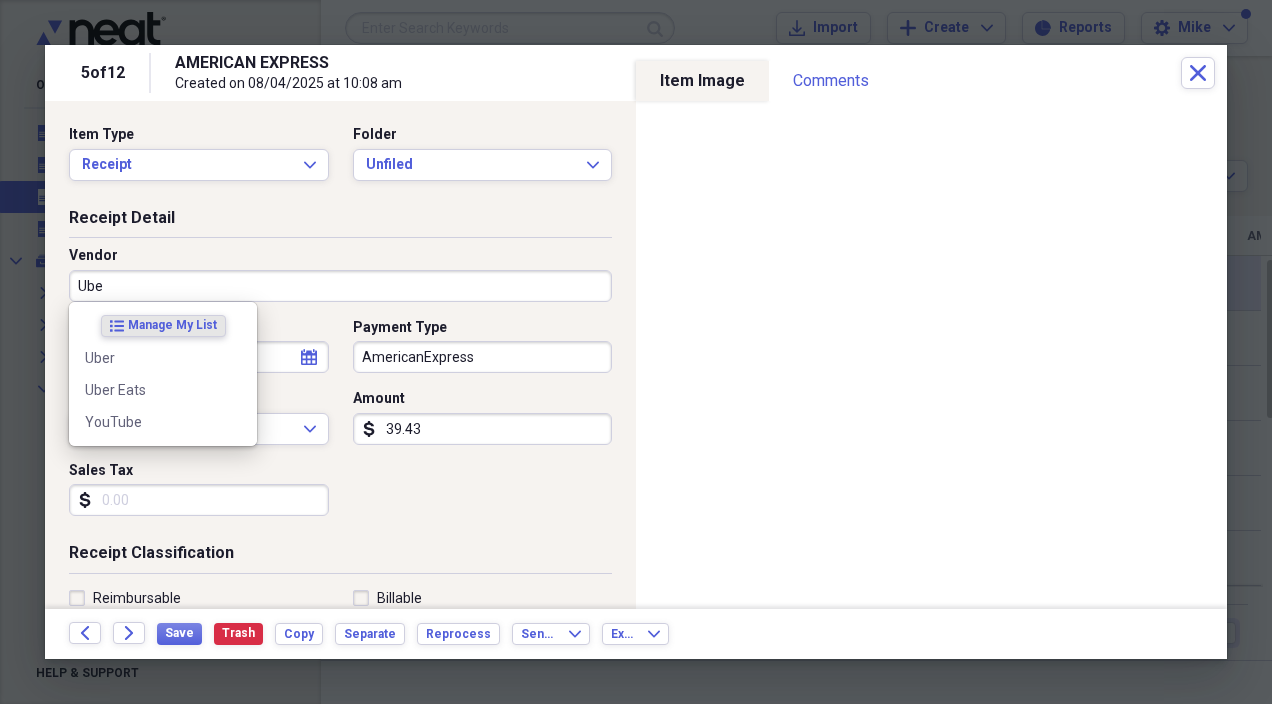 type on "Uber" 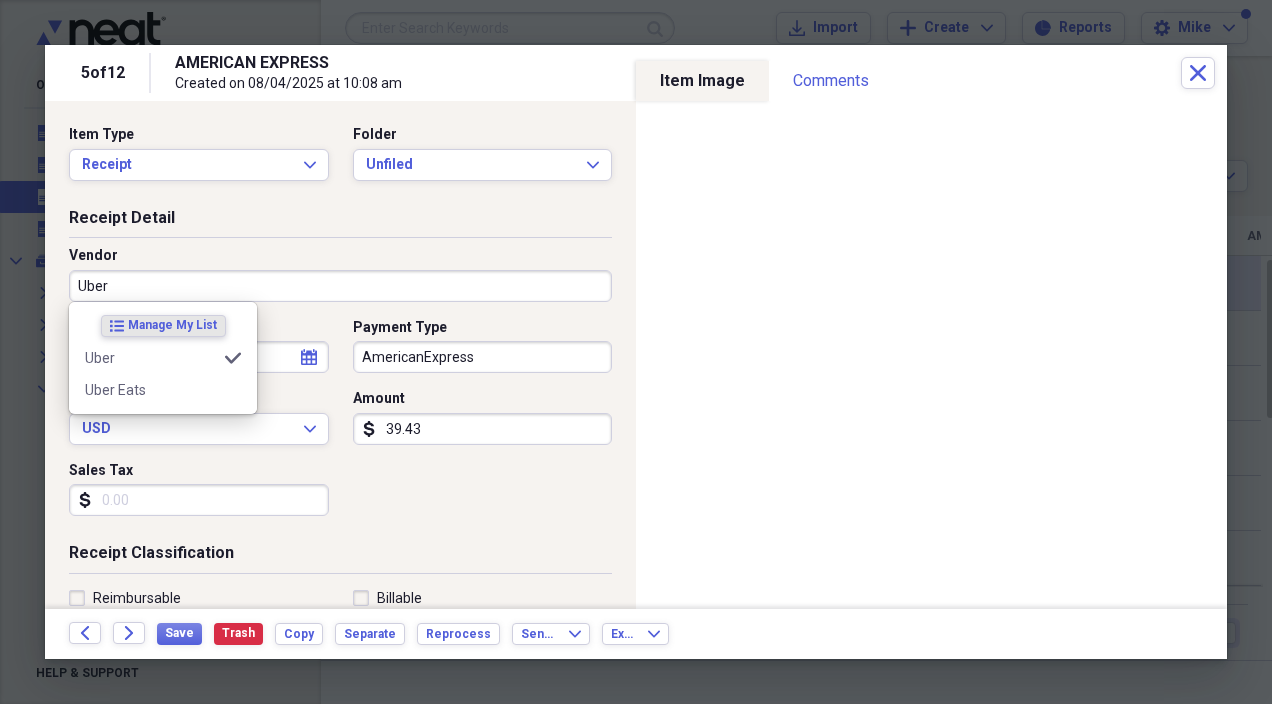 type on "Transportation" 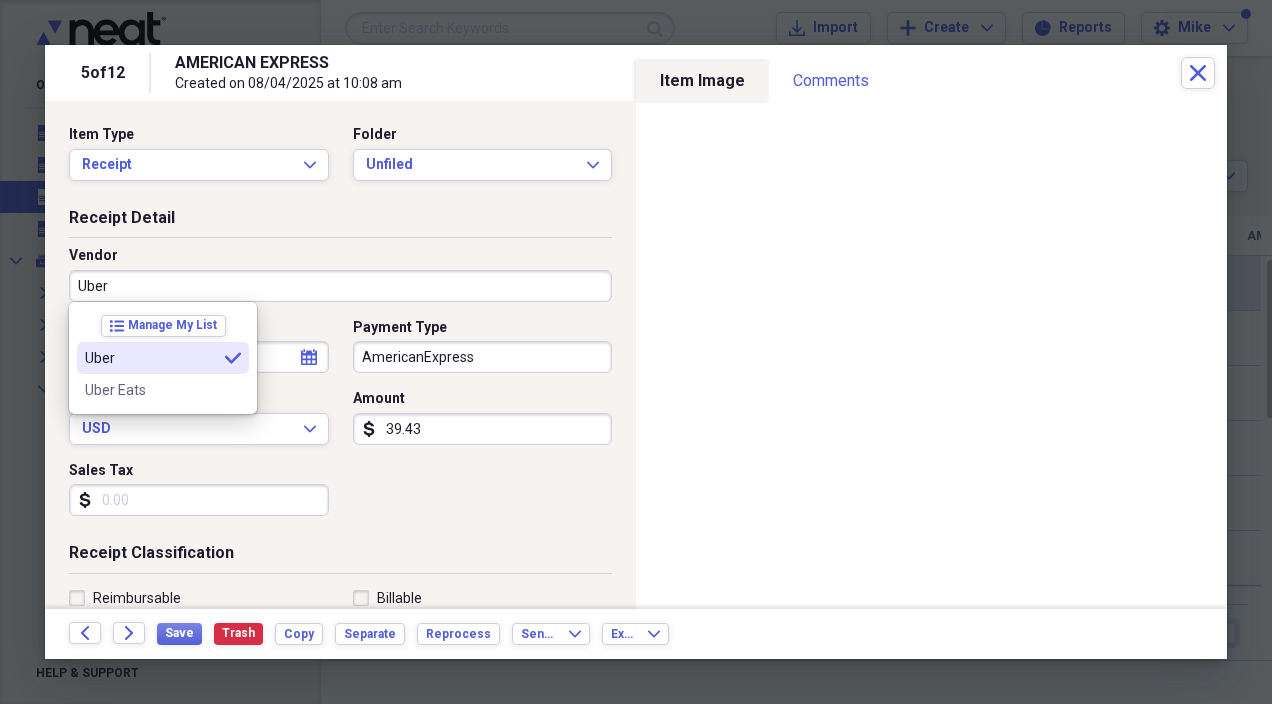 type on "Uber" 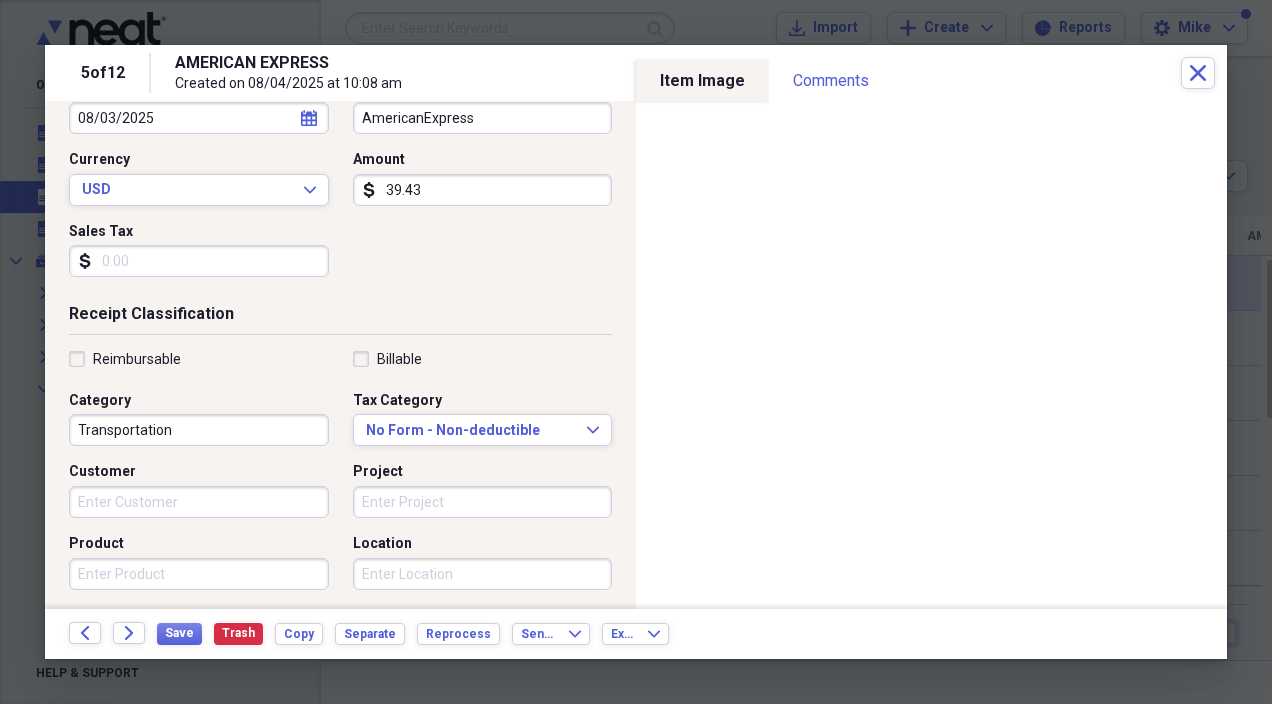 scroll, scrollTop: 243, scrollLeft: 0, axis: vertical 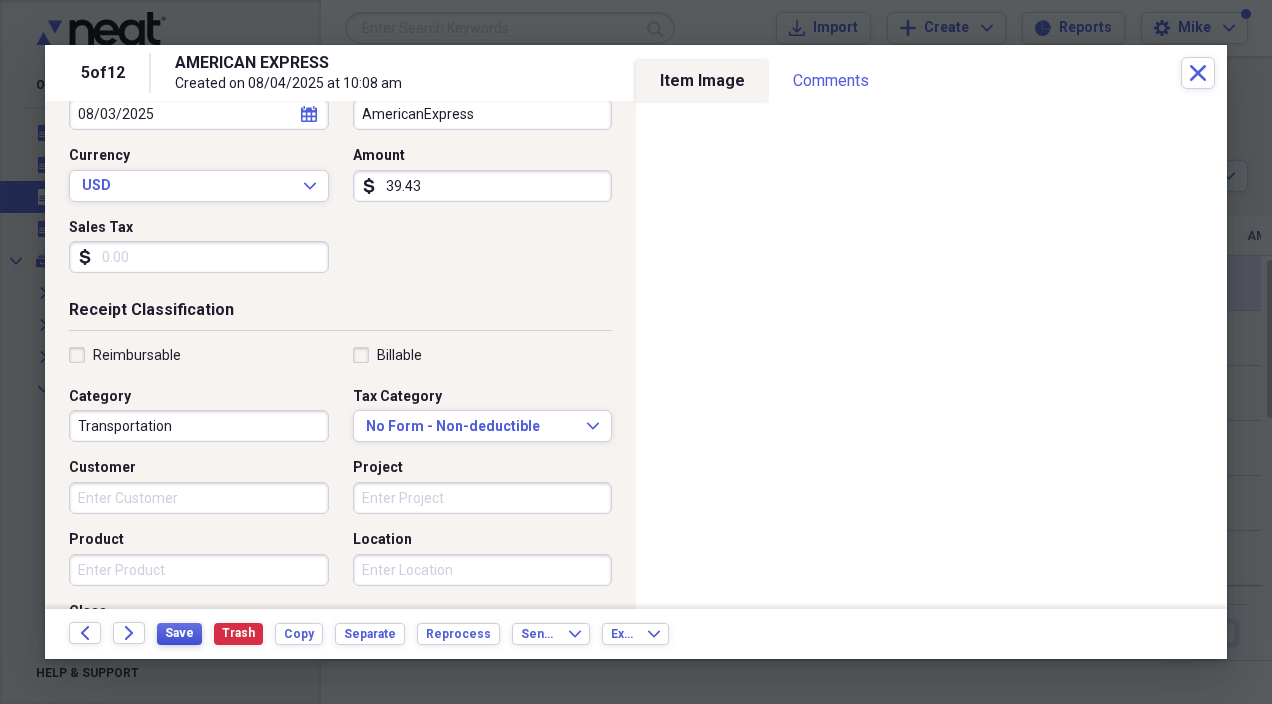click on "Save" at bounding box center [179, 633] 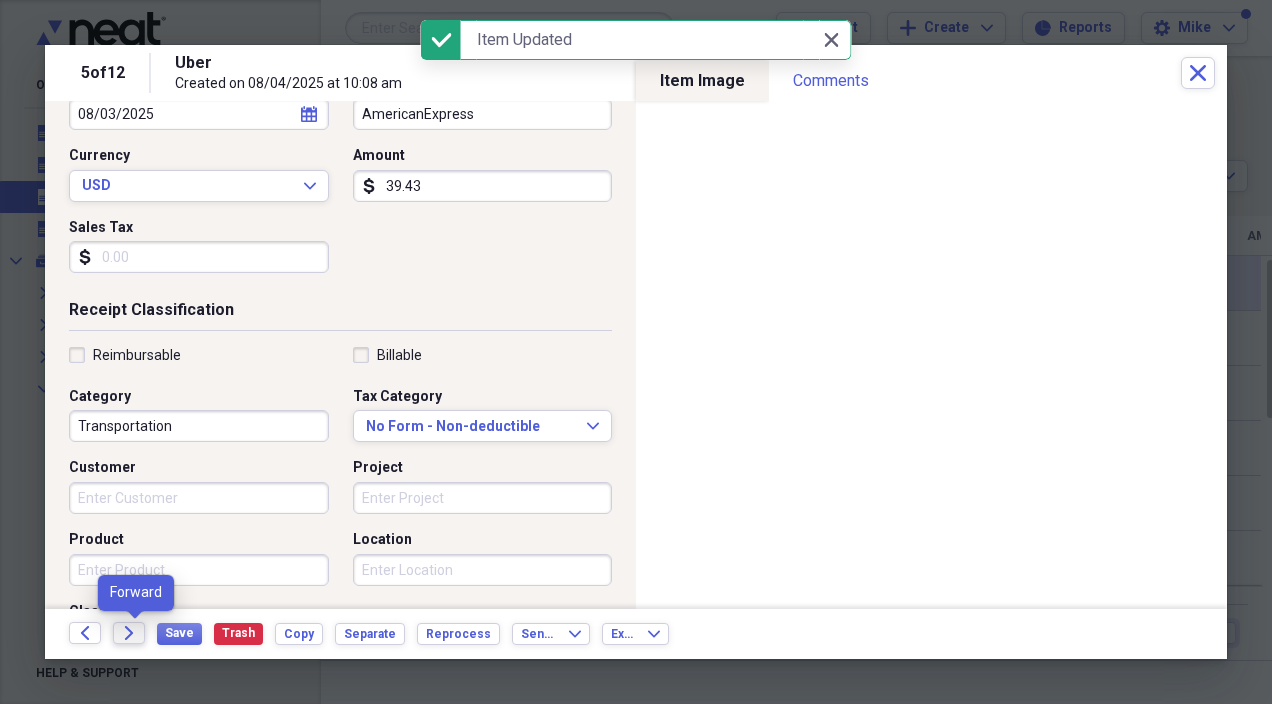 click on "Forward" 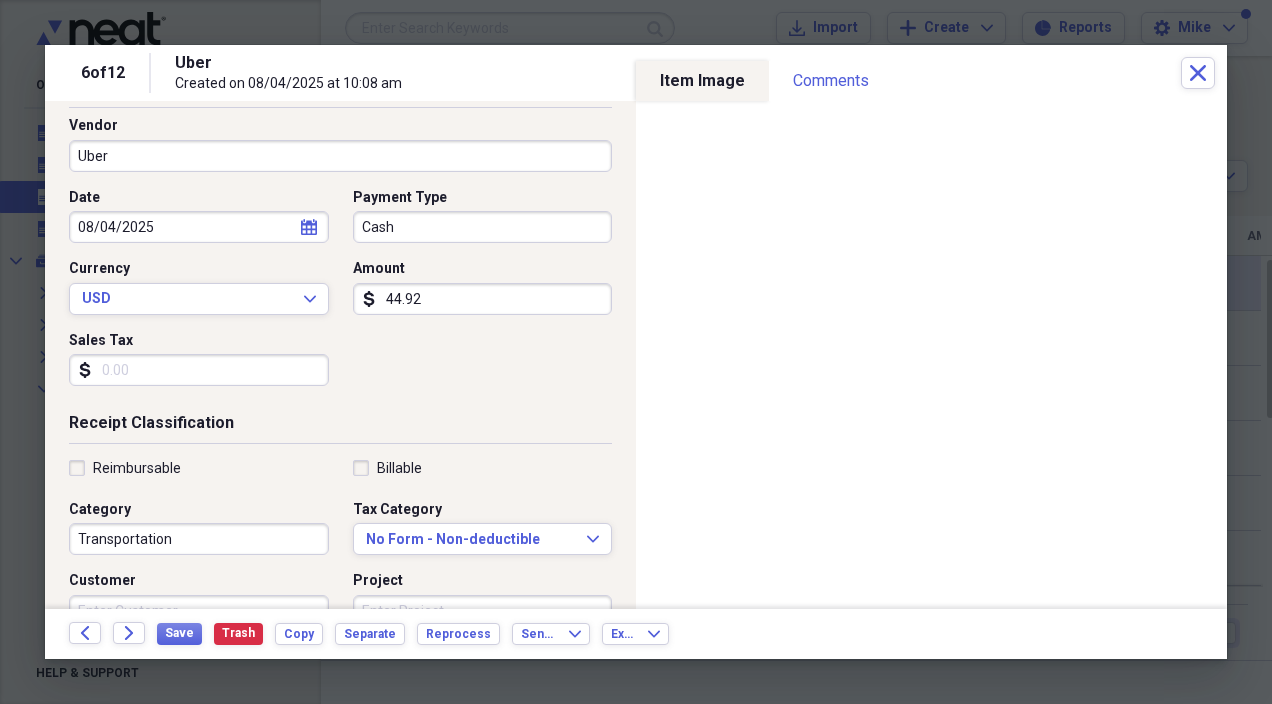 scroll, scrollTop: 138, scrollLeft: 0, axis: vertical 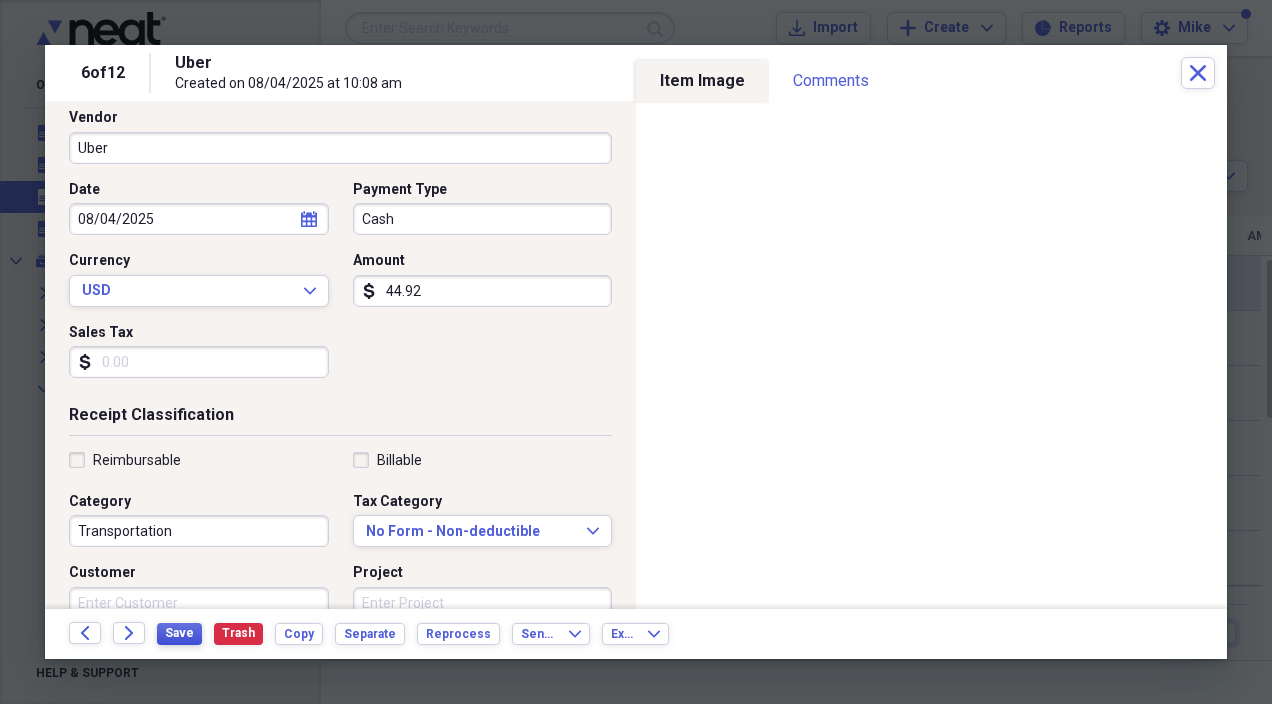 click on "Save" at bounding box center [179, 633] 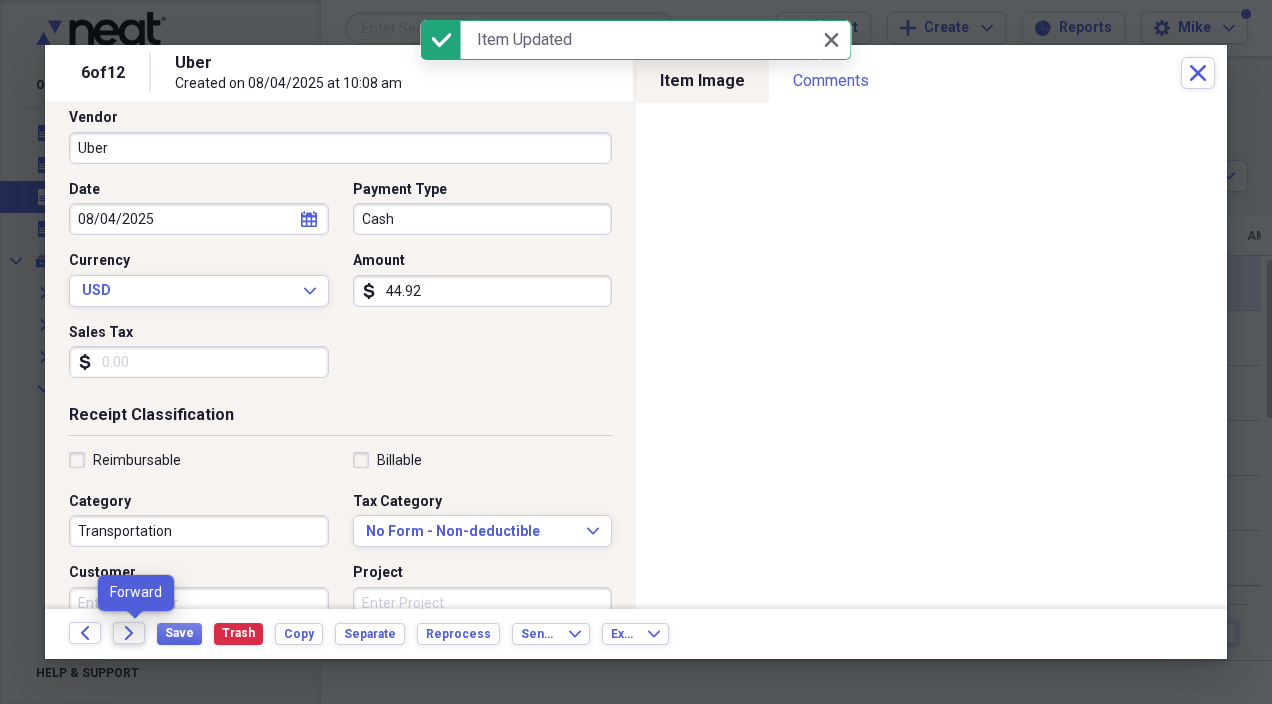click 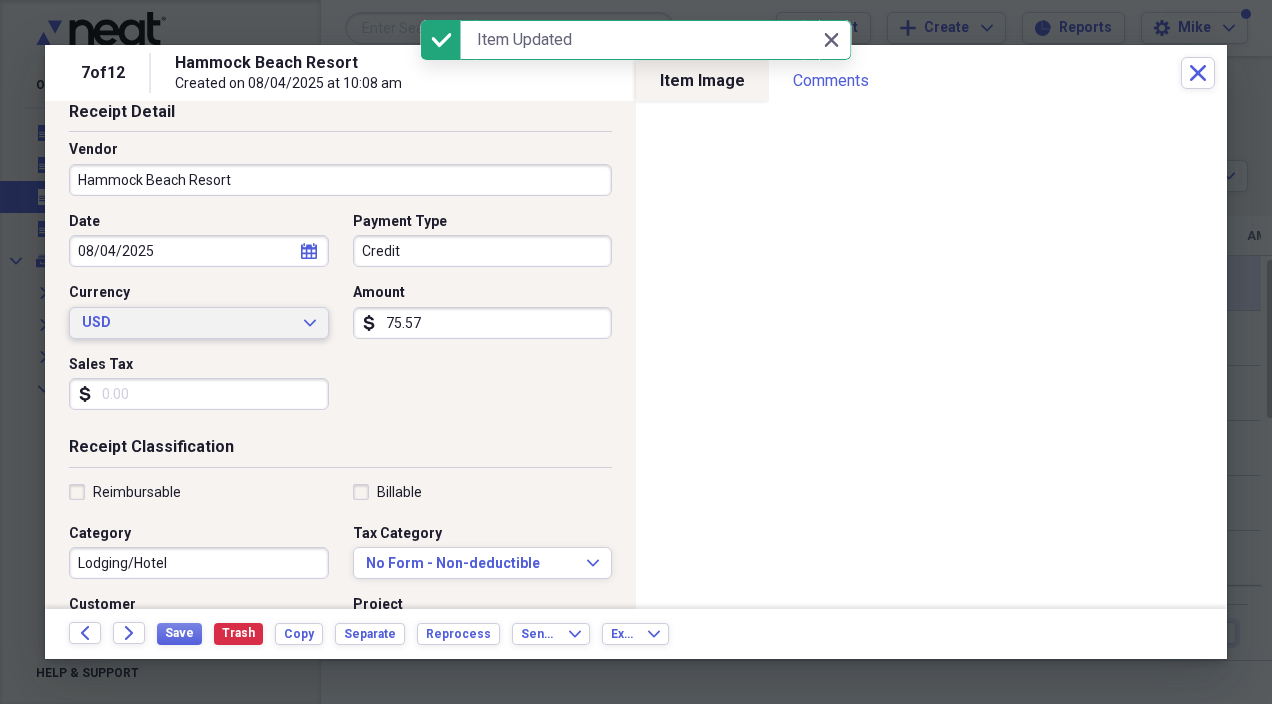 scroll, scrollTop: 159, scrollLeft: 0, axis: vertical 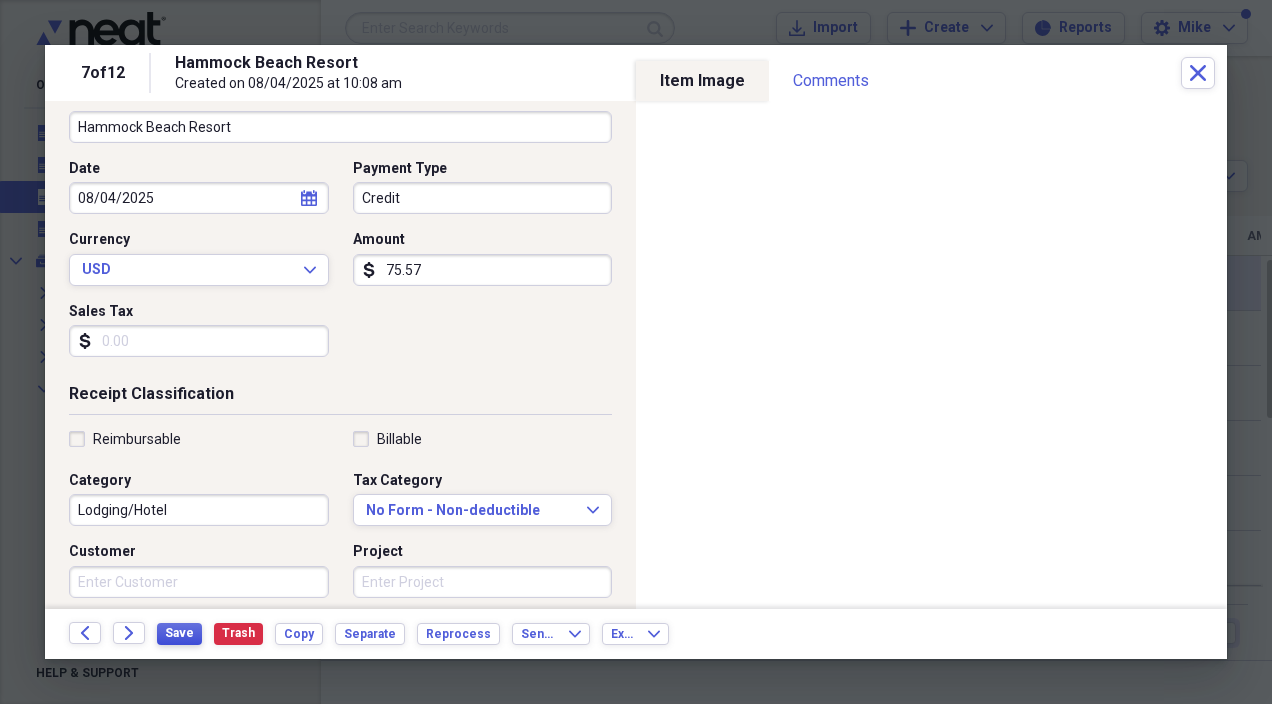 click on "Save" at bounding box center [179, 633] 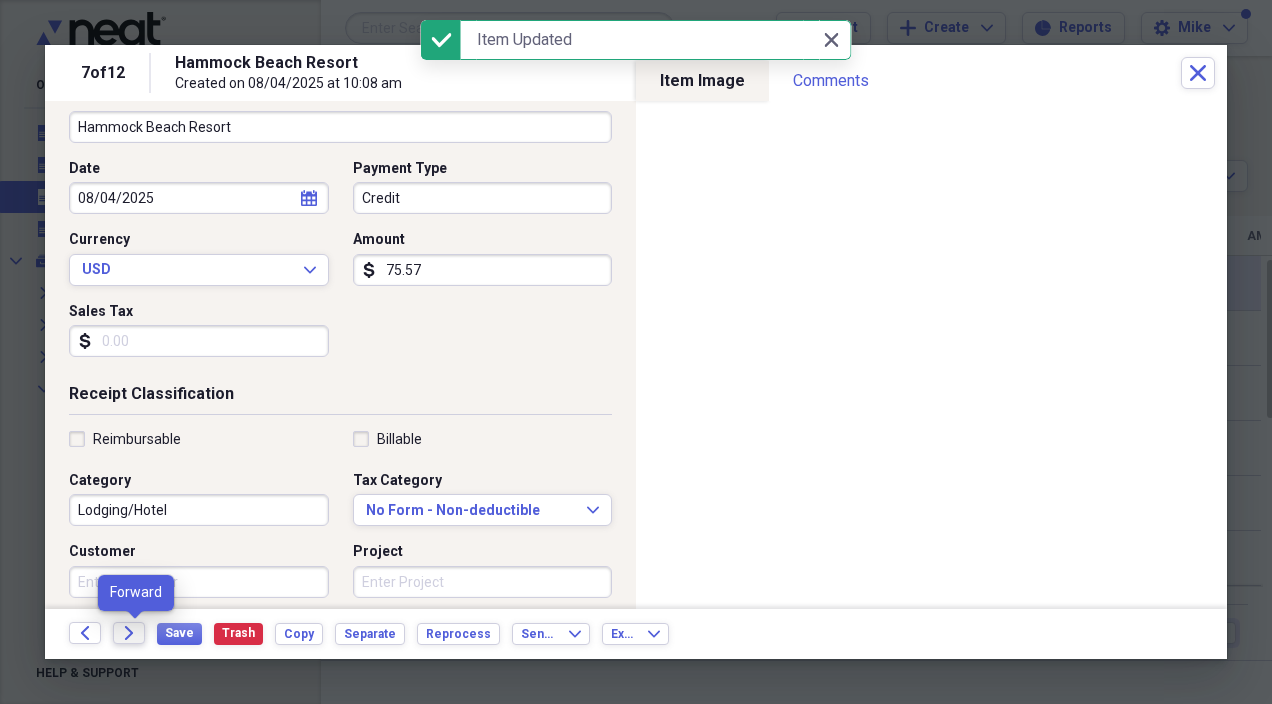 click on "Forward" at bounding box center [129, 633] 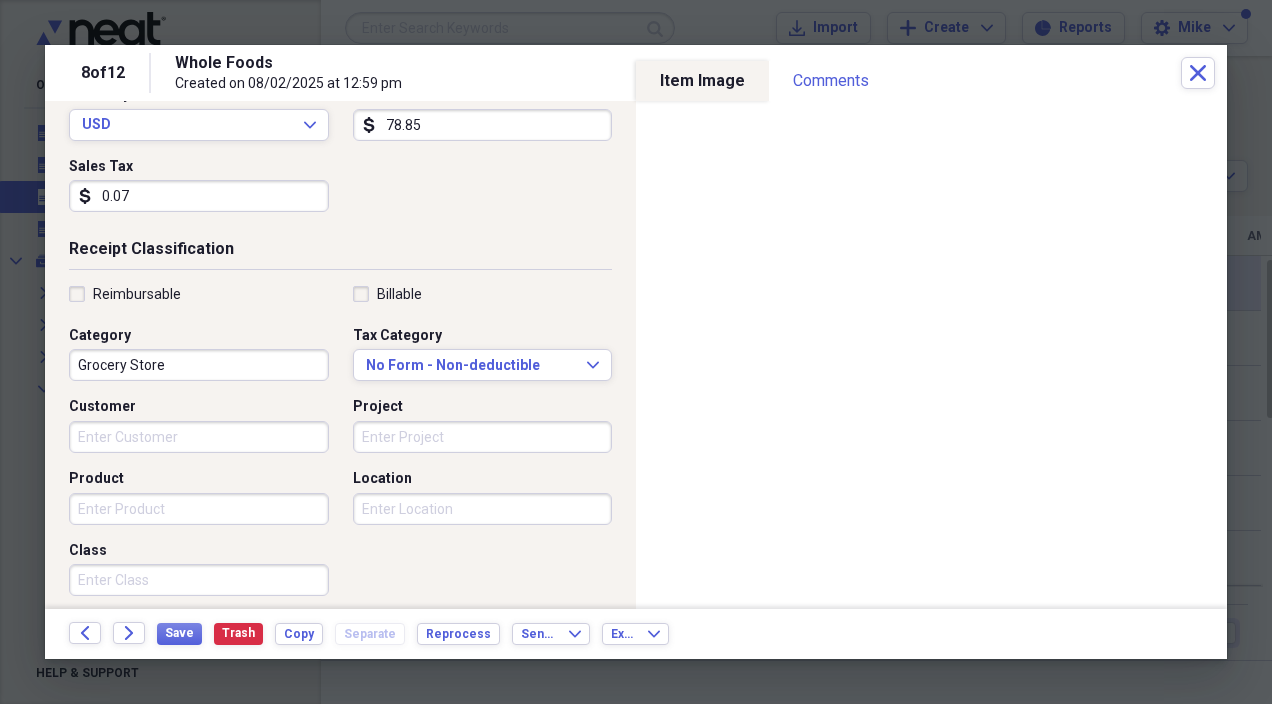 scroll, scrollTop: 306, scrollLeft: 0, axis: vertical 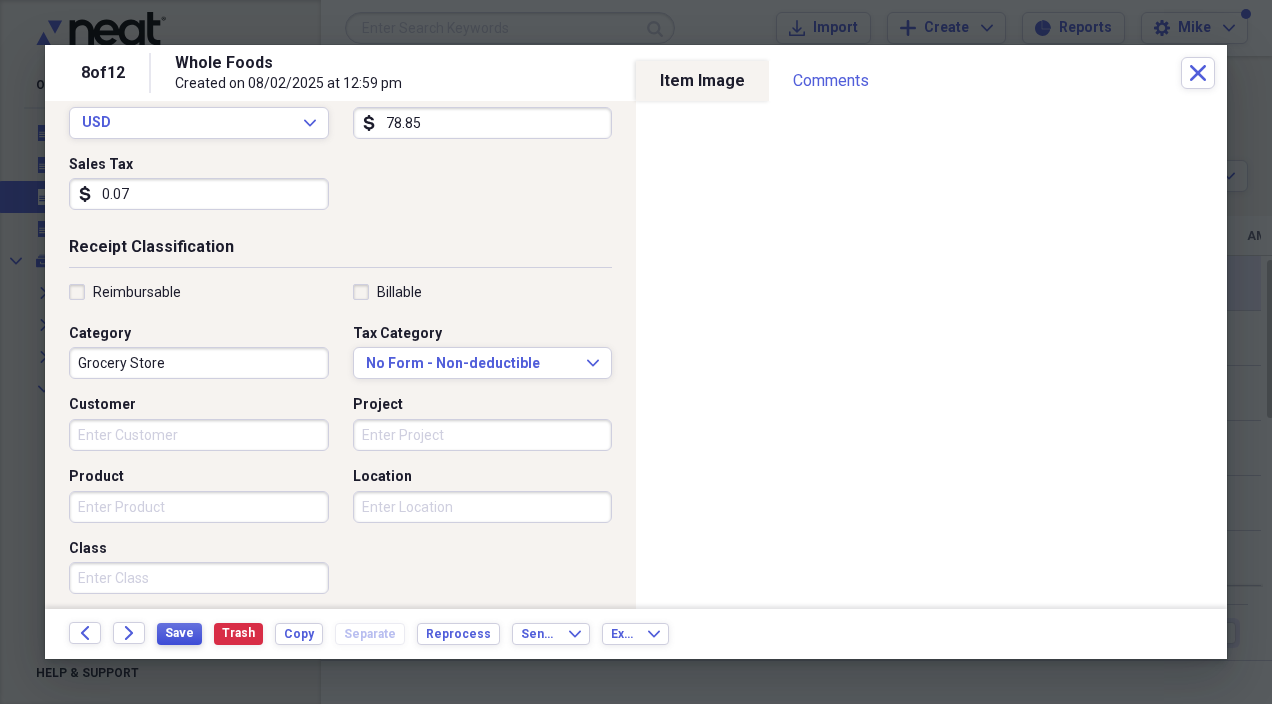 click on "Save" at bounding box center (179, 633) 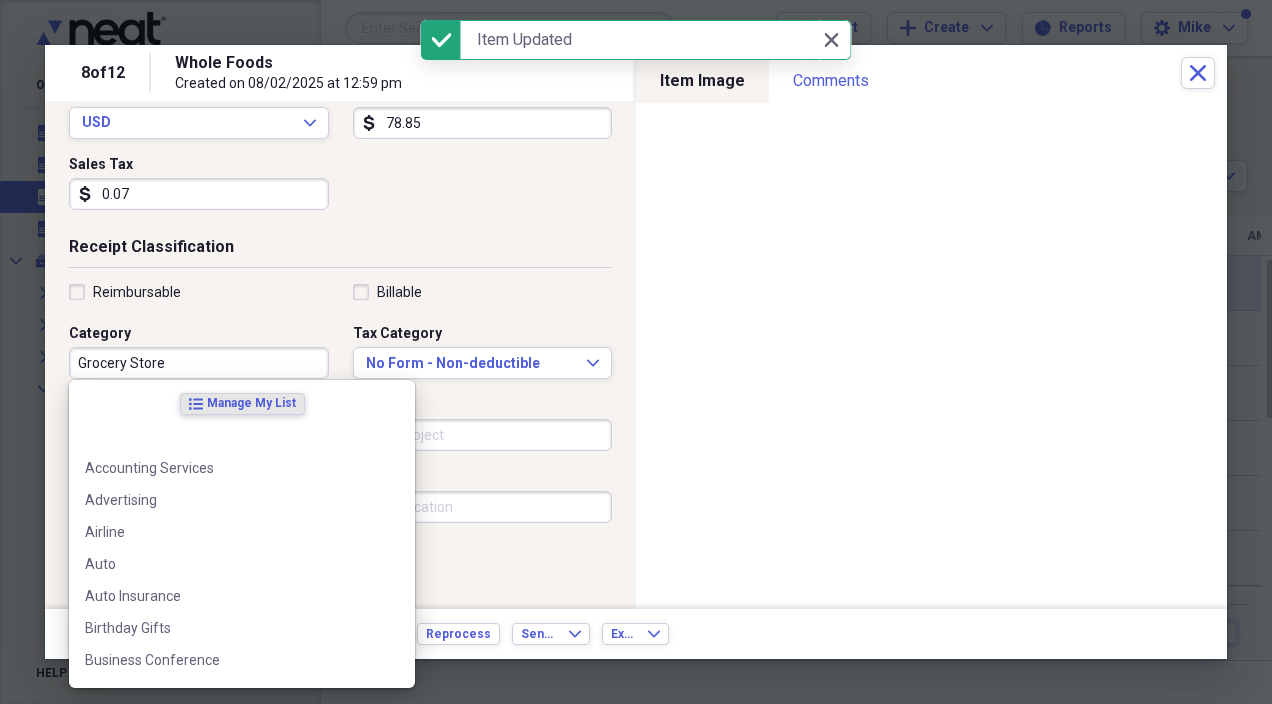 click on "Grocery Store" at bounding box center [199, 363] 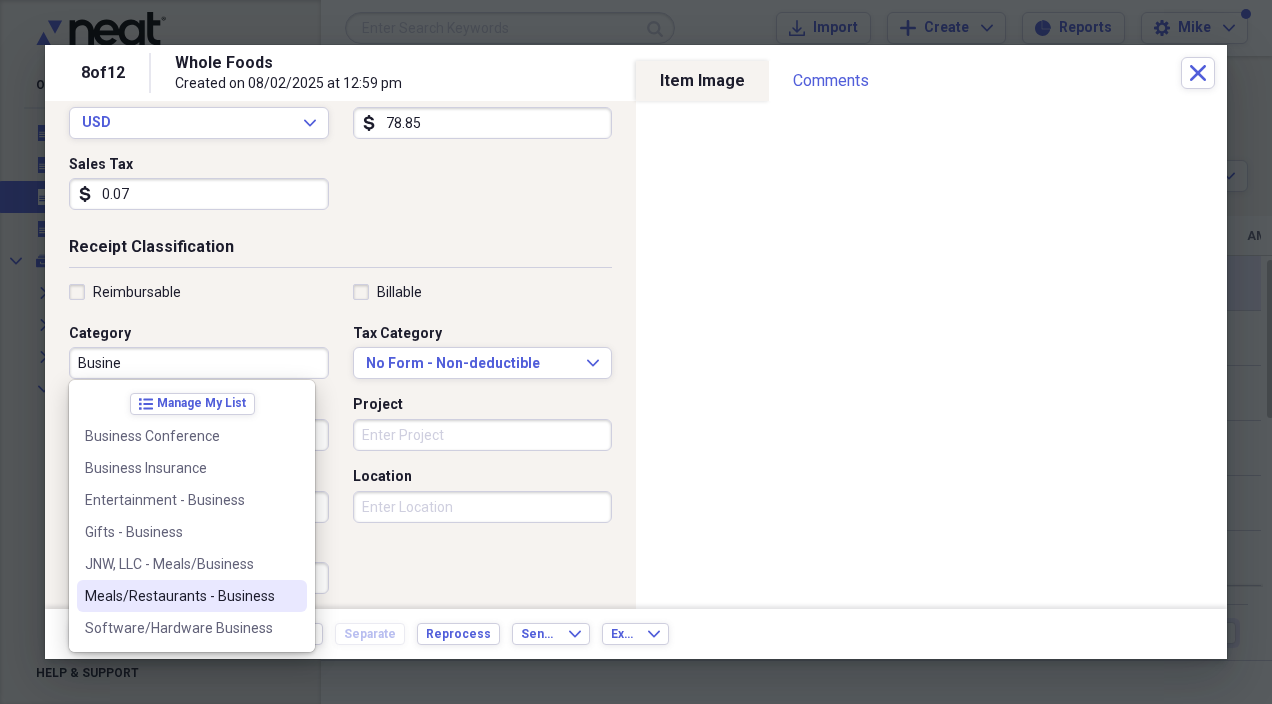 click on "Meals/Restaurants - Business" at bounding box center [192, 596] 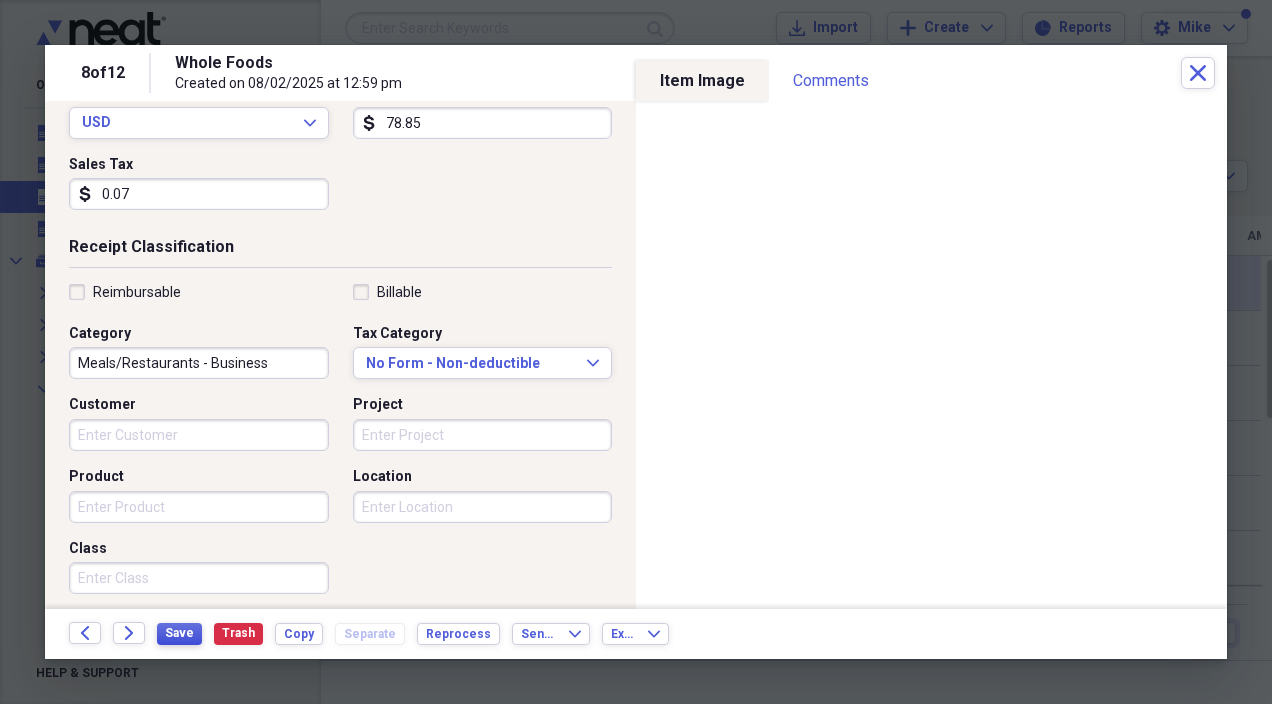 click on "Save" at bounding box center [179, 633] 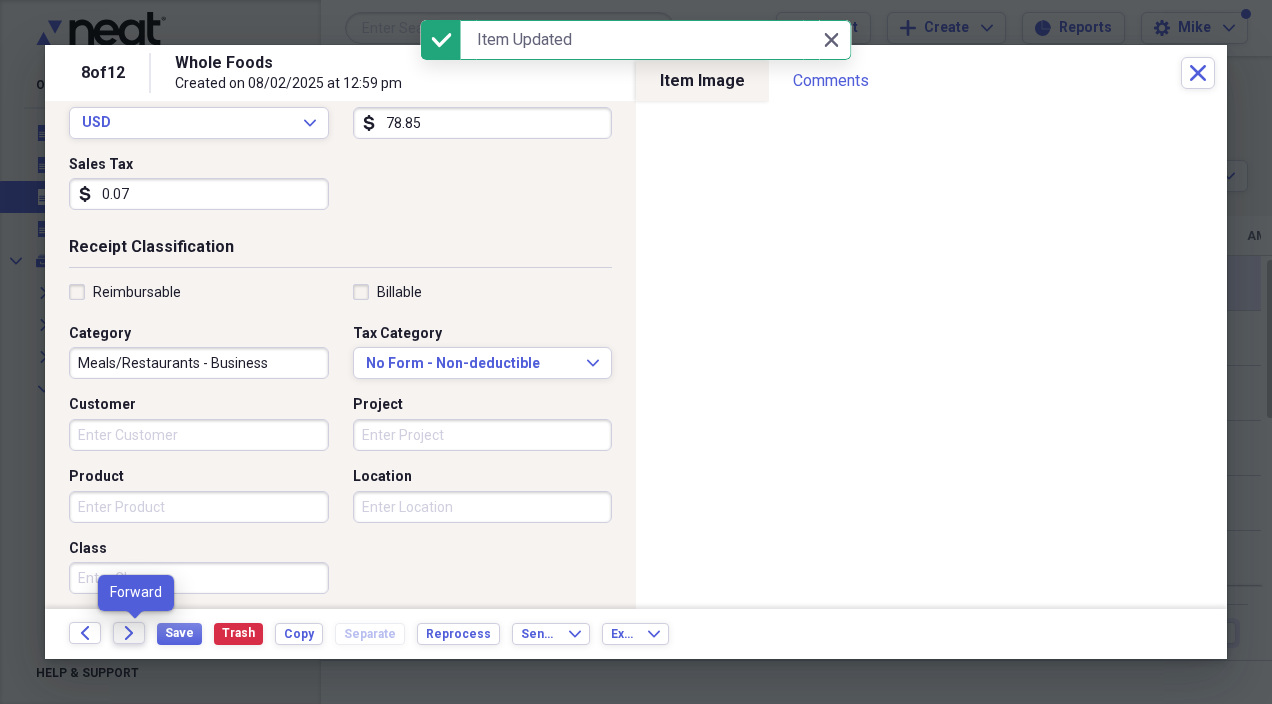 click on "Forward" at bounding box center [129, 633] 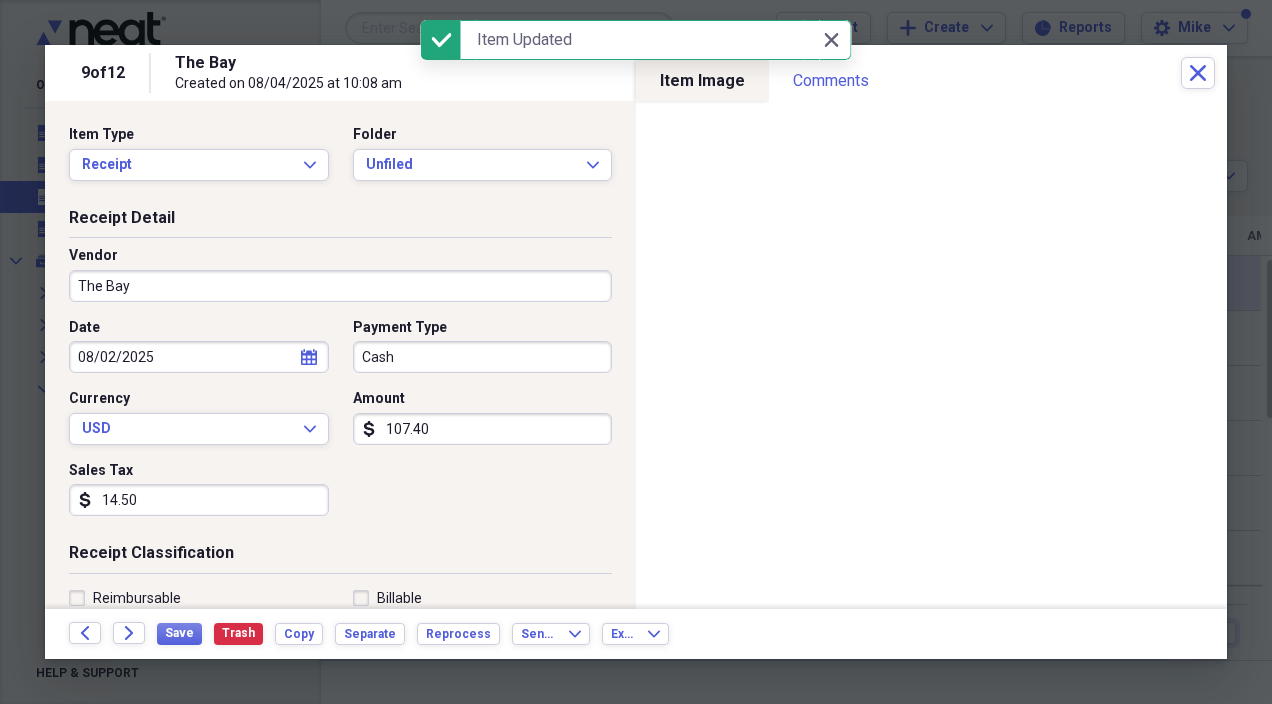 click on "The Bay" at bounding box center (340, 286) 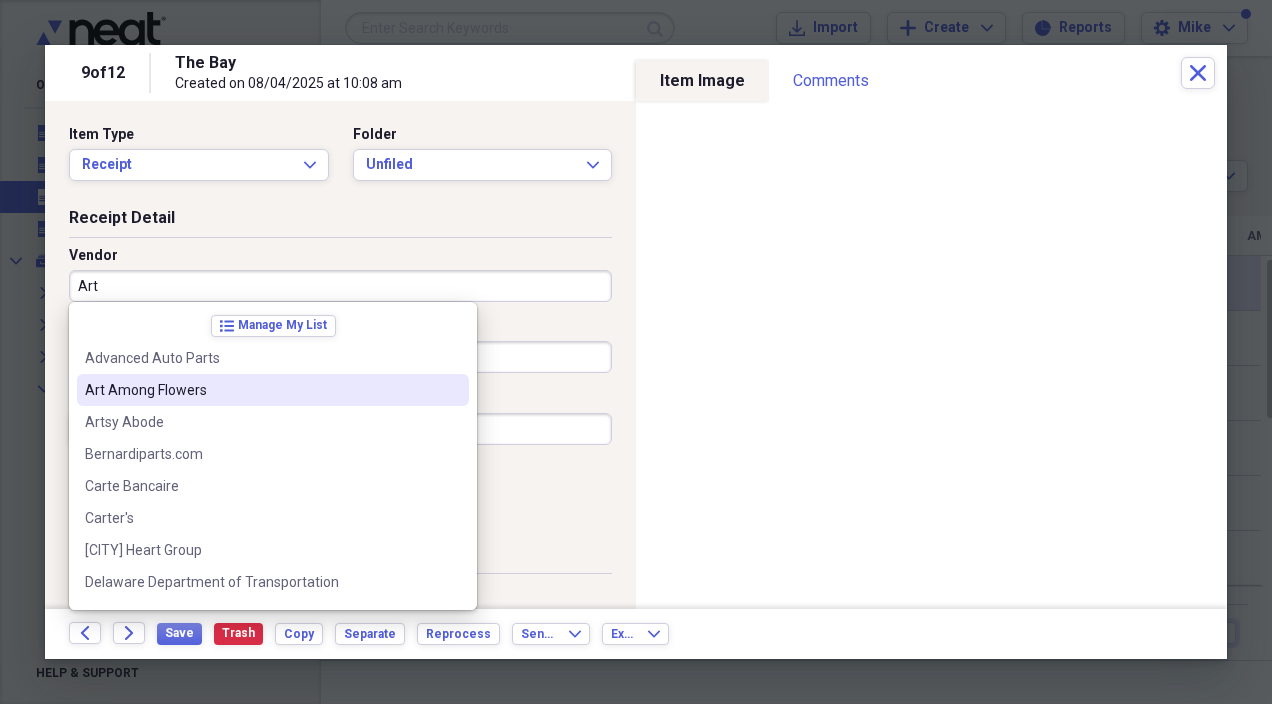 click on "Art Among Flowers" at bounding box center (273, 390) 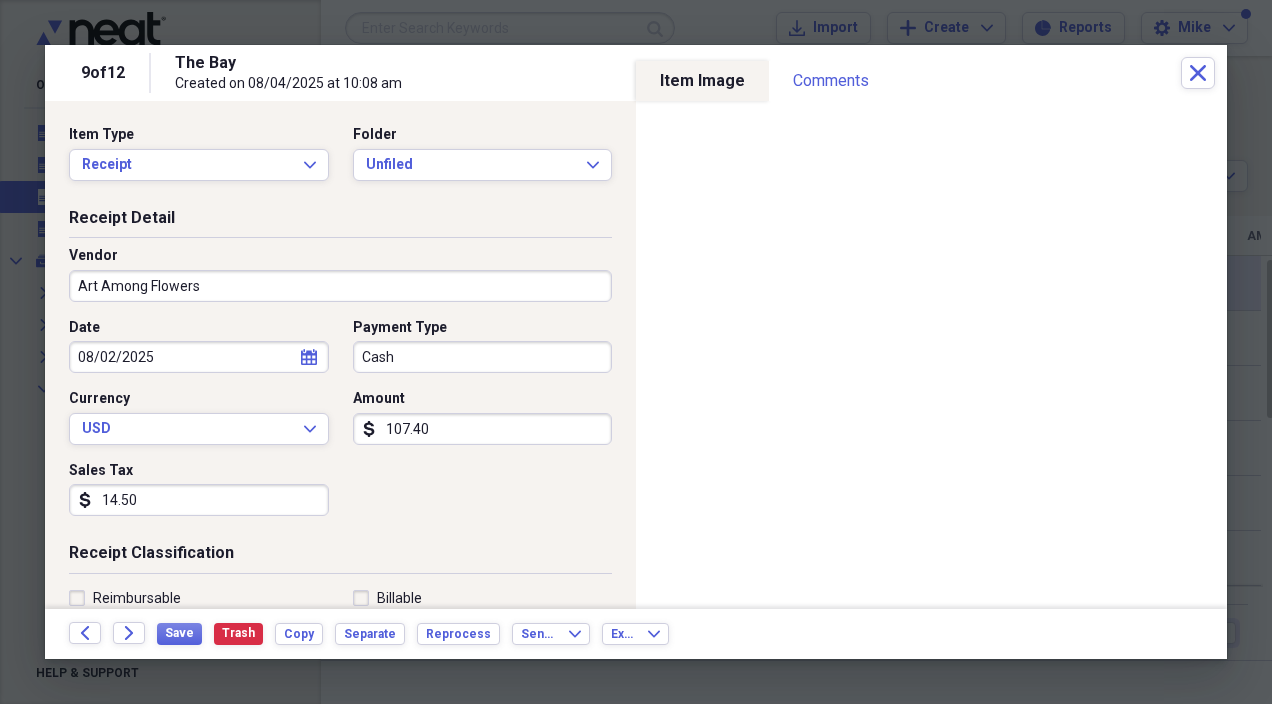 type on "Birthday Gifts" 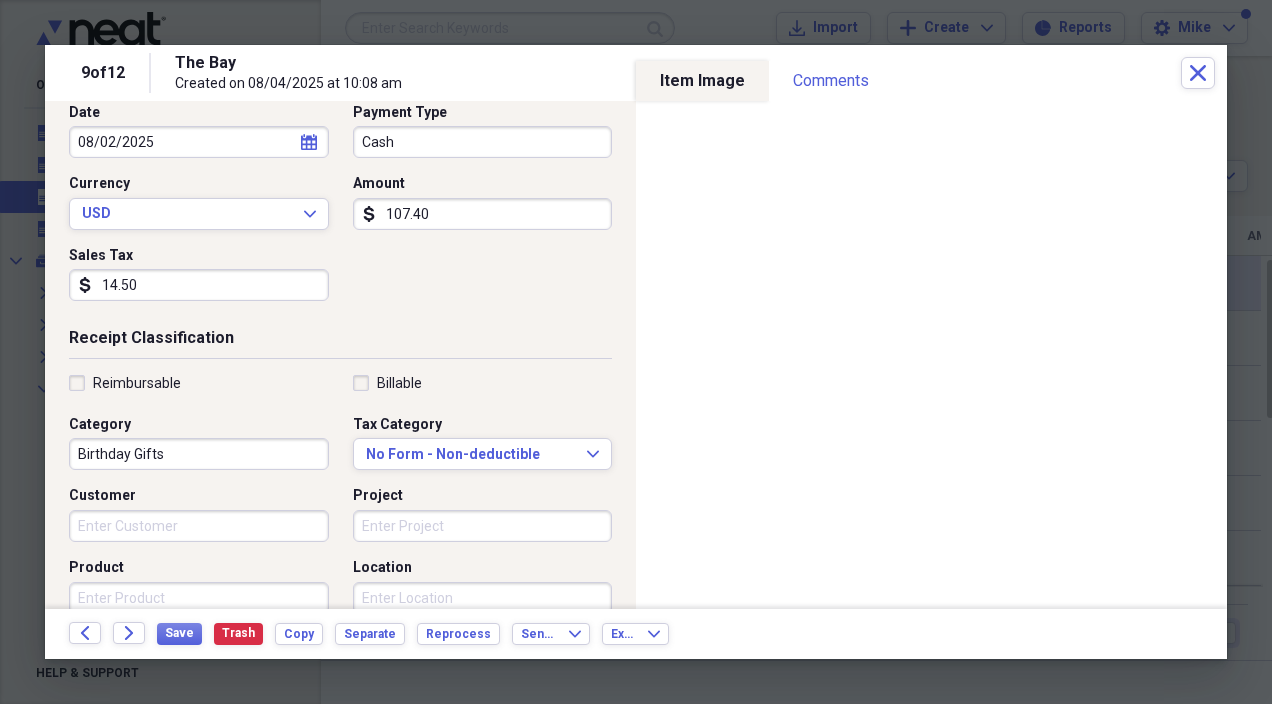 scroll, scrollTop: 226, scrollLeft: 0, axis: vertical 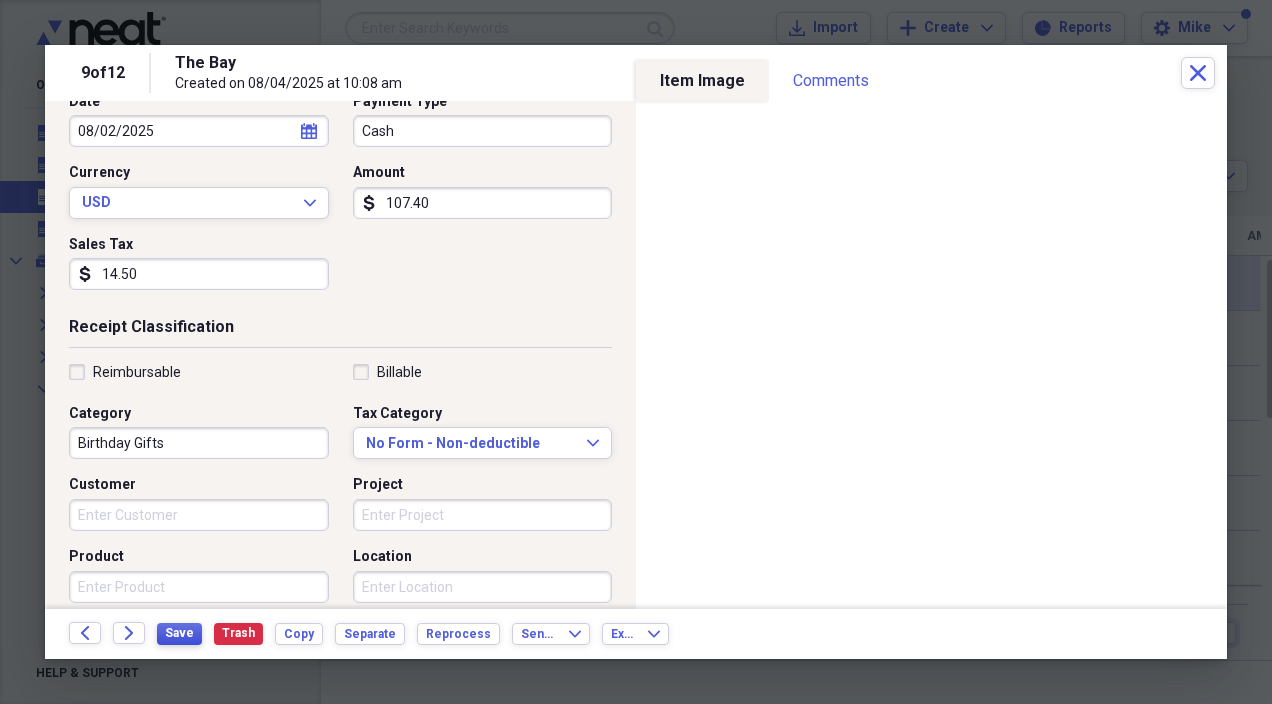 click on "Save" at bounding box center [179, 633] 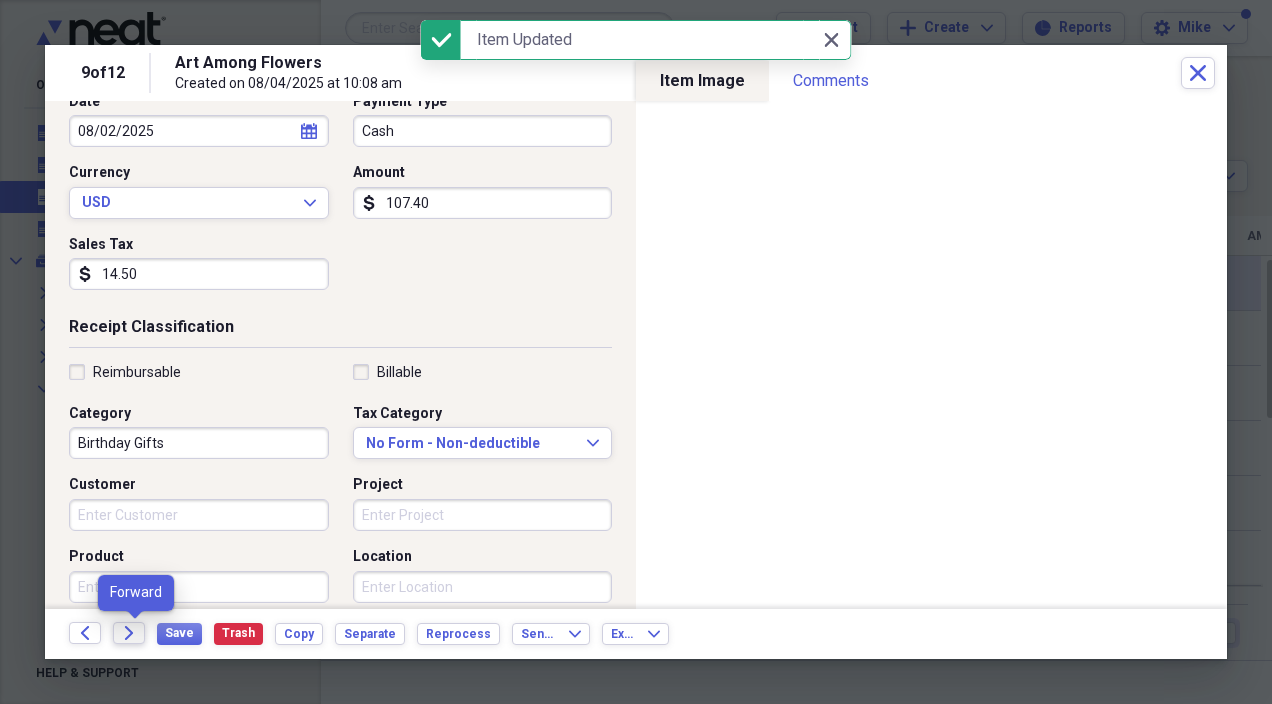 click on "Forward" 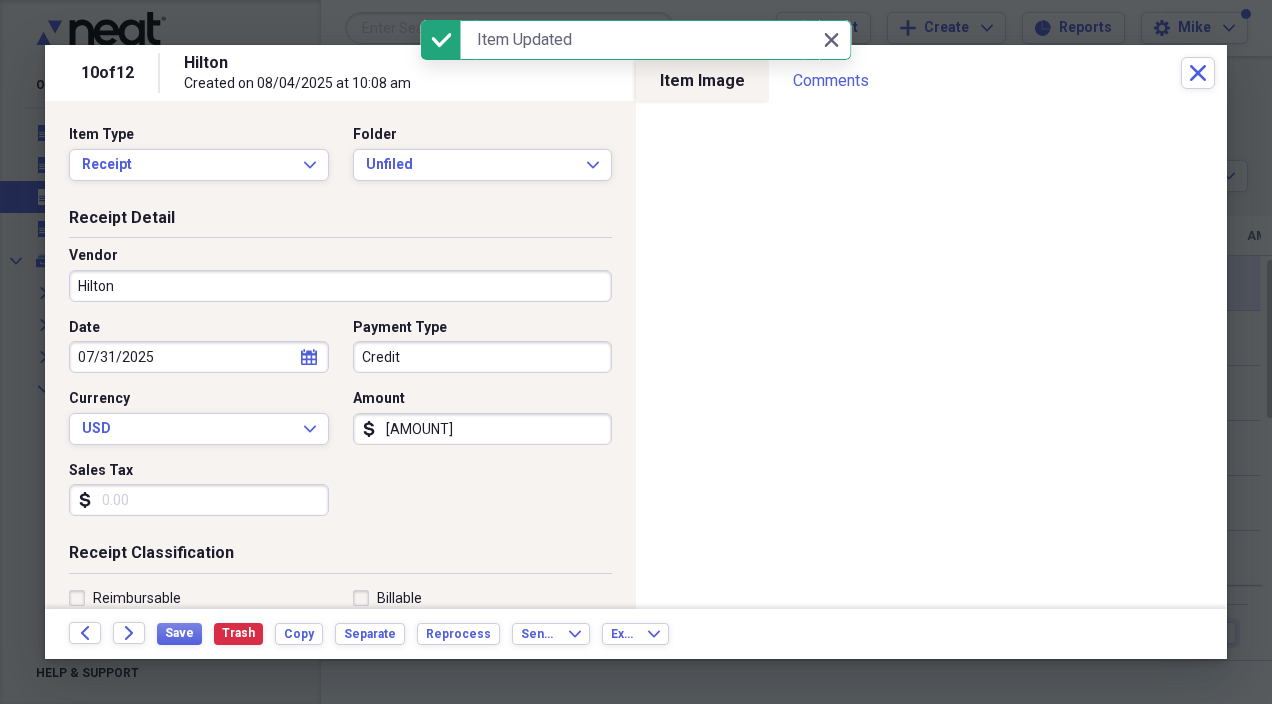 click on "Hilton" at bounding box center [340, 286] 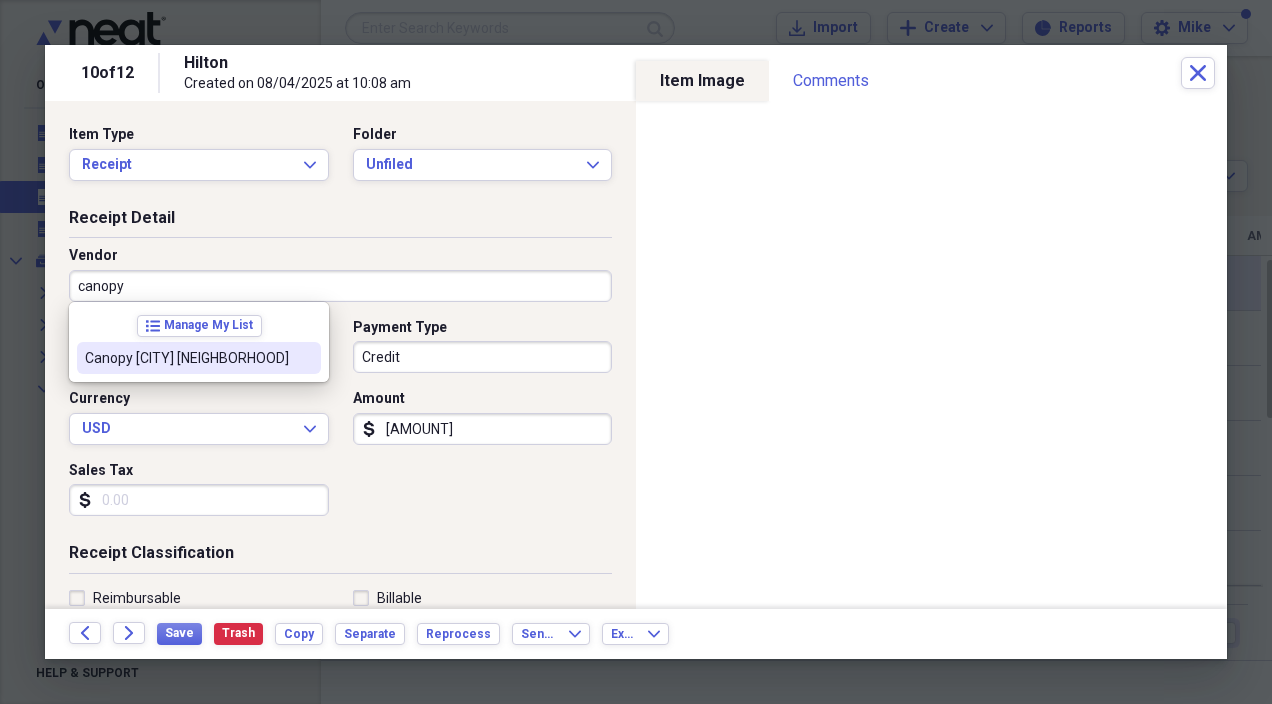 click on "Canopy [CITY] [NEIGHBORHOOD]" at bounding box center (187, 358) 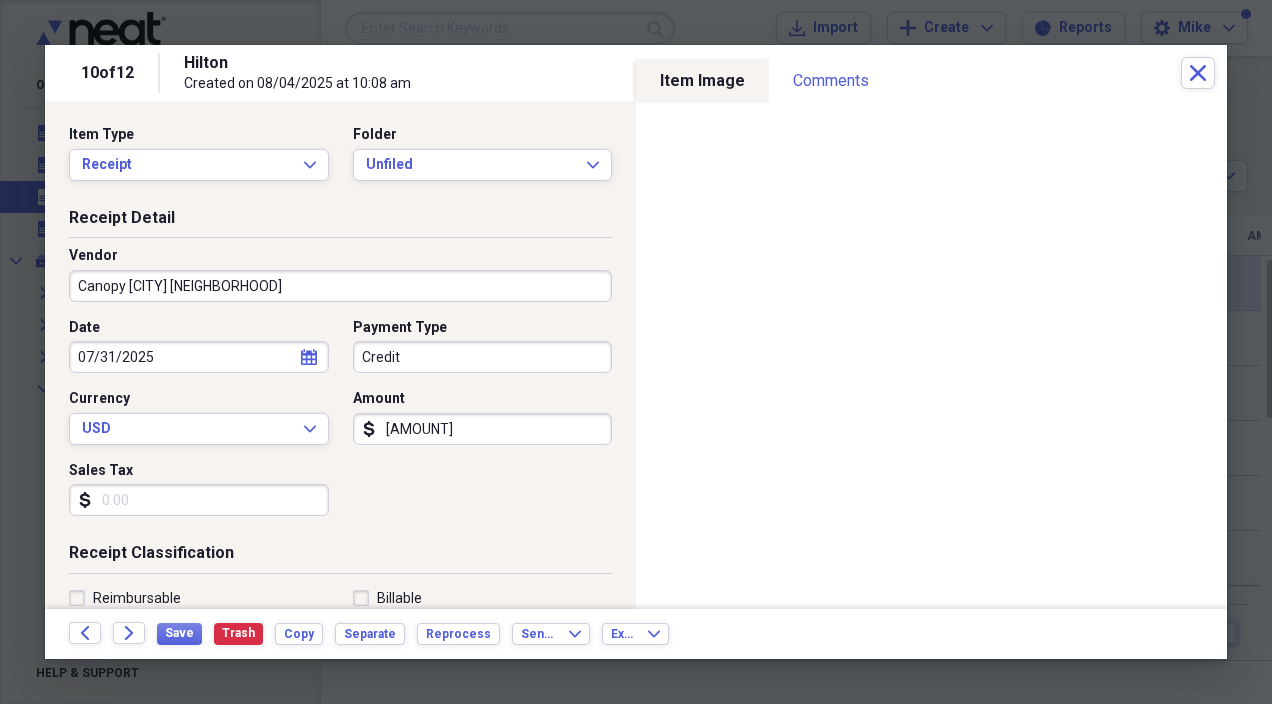 click on "[AMOUNT]" at bounding box center (483, 429) 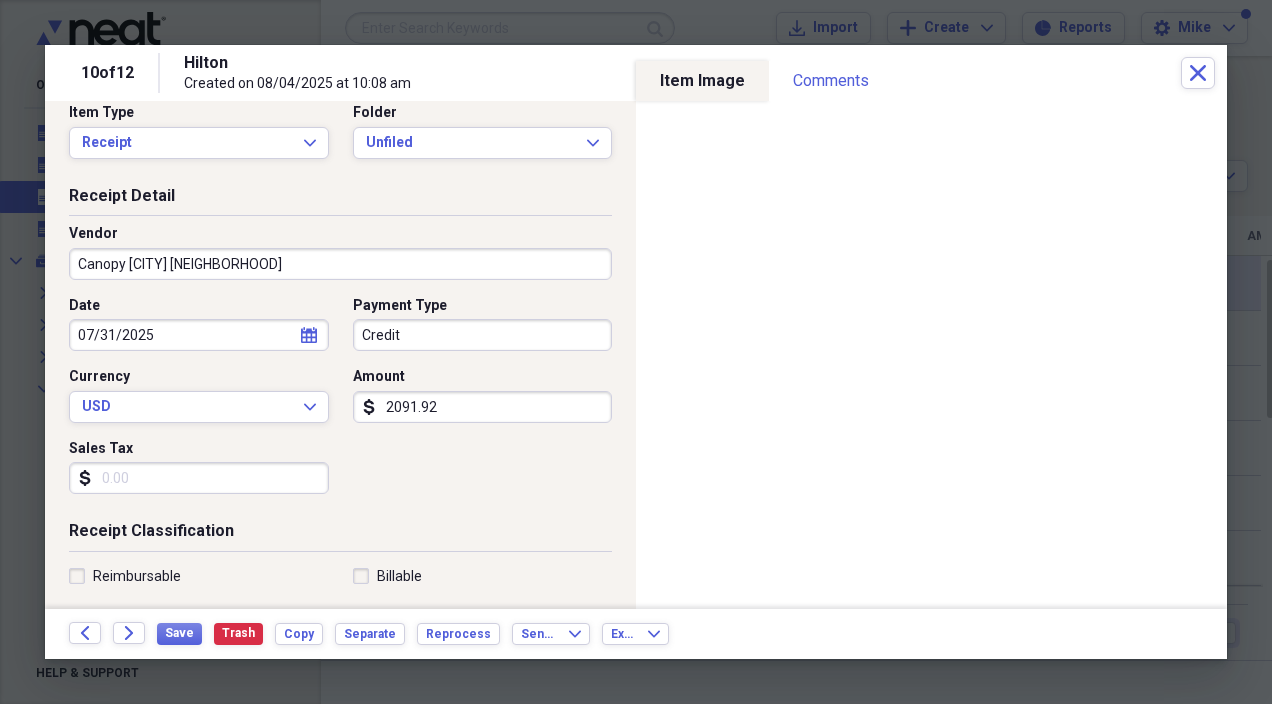 scroll, scrollTop: 29, scrollLeft: 0, axis: vertical 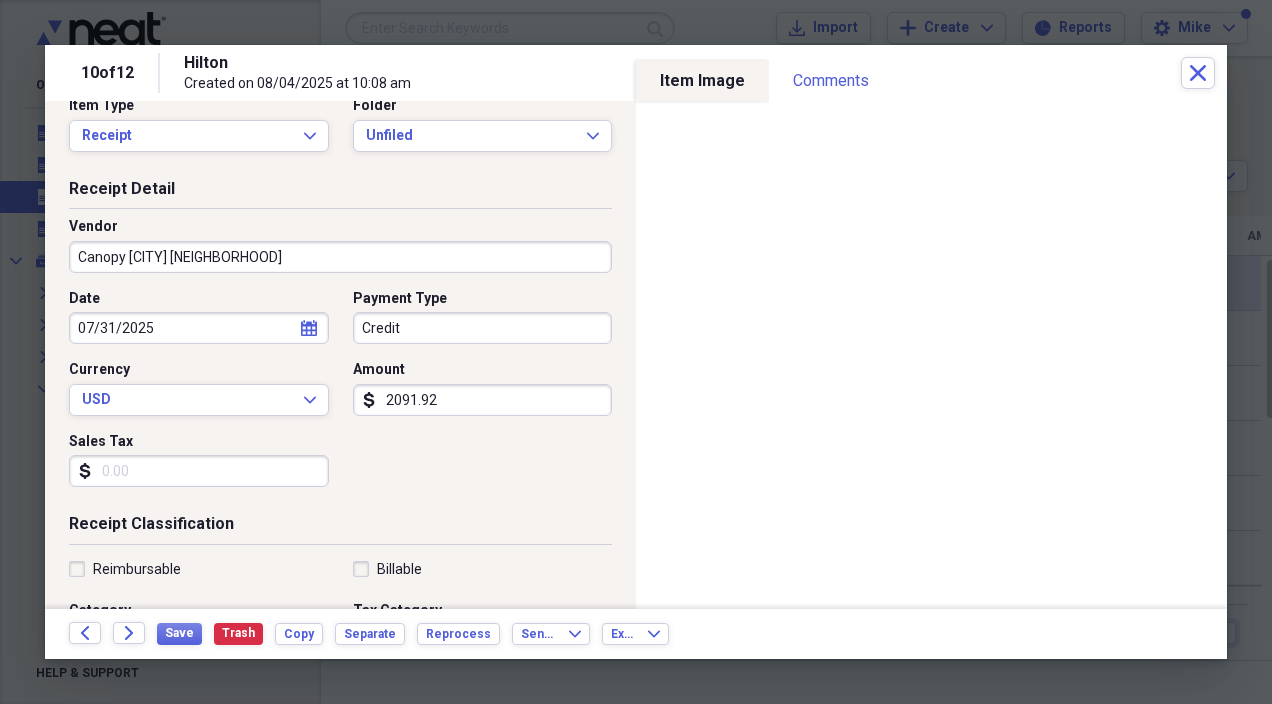 type on "2091.92" 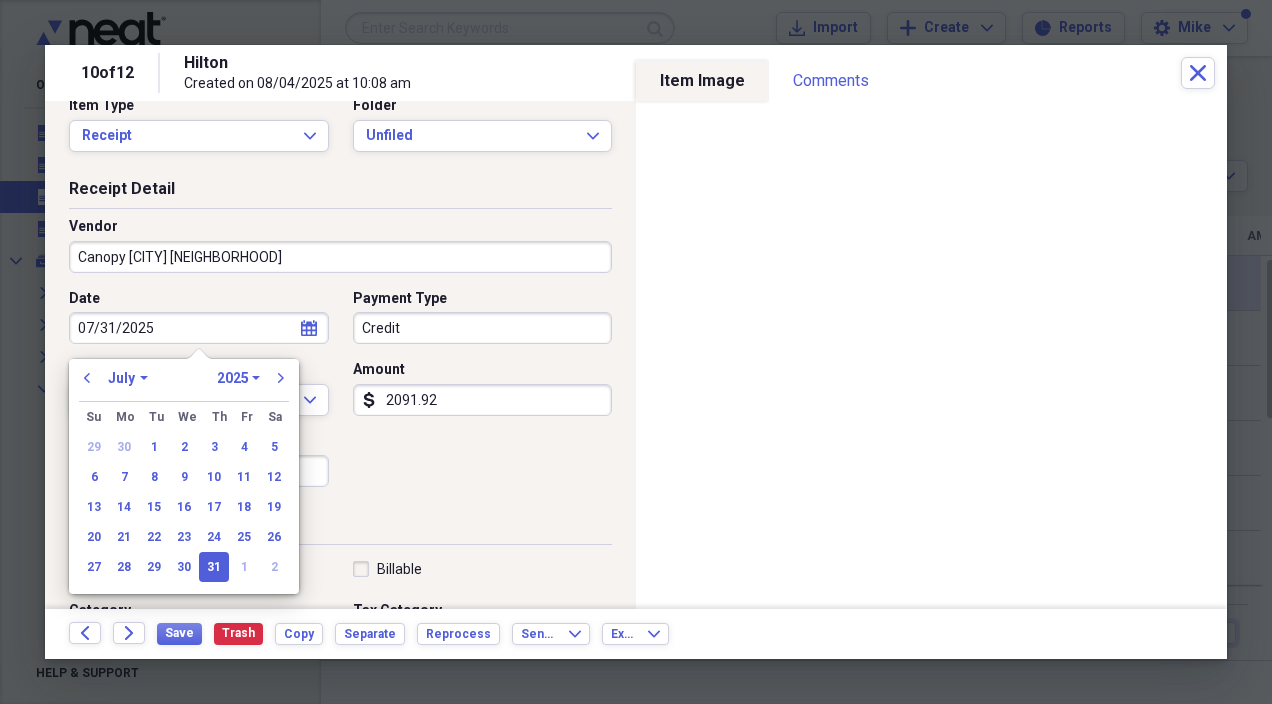 click on "January February March April May June July August September October November December" at bounding box center [128, 378] 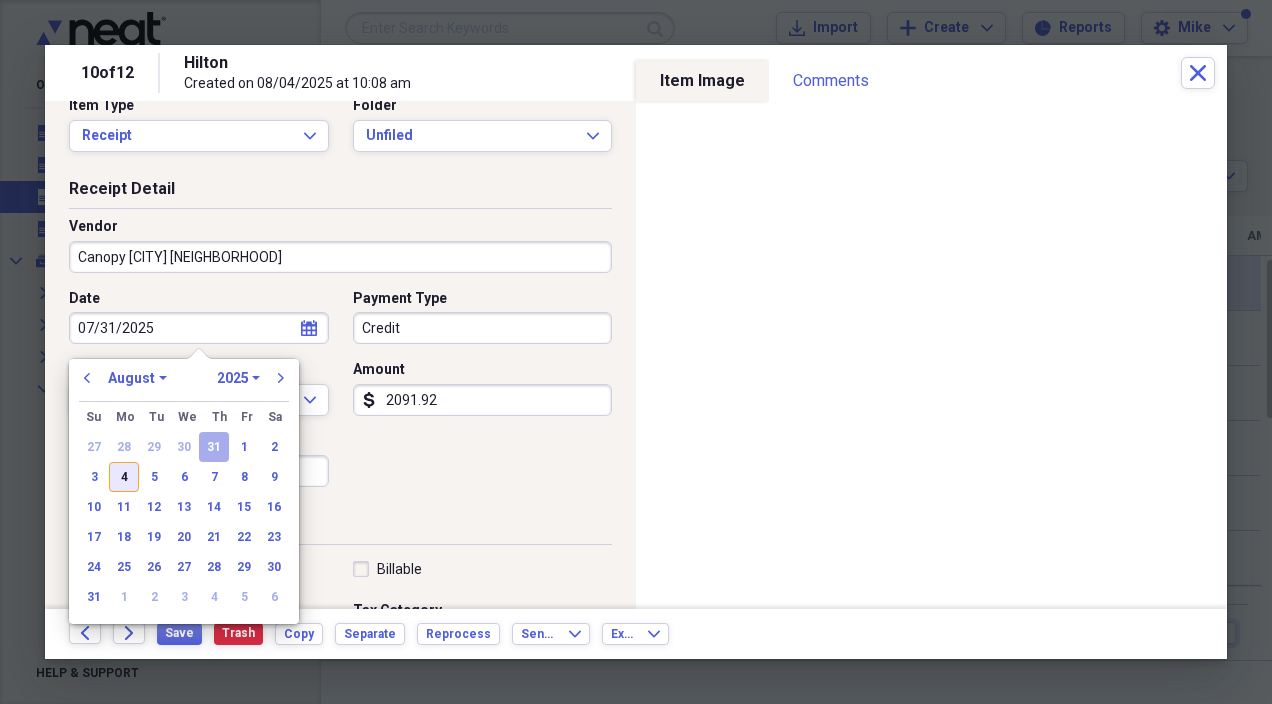 click on "4" at bounding box center [124, 477] 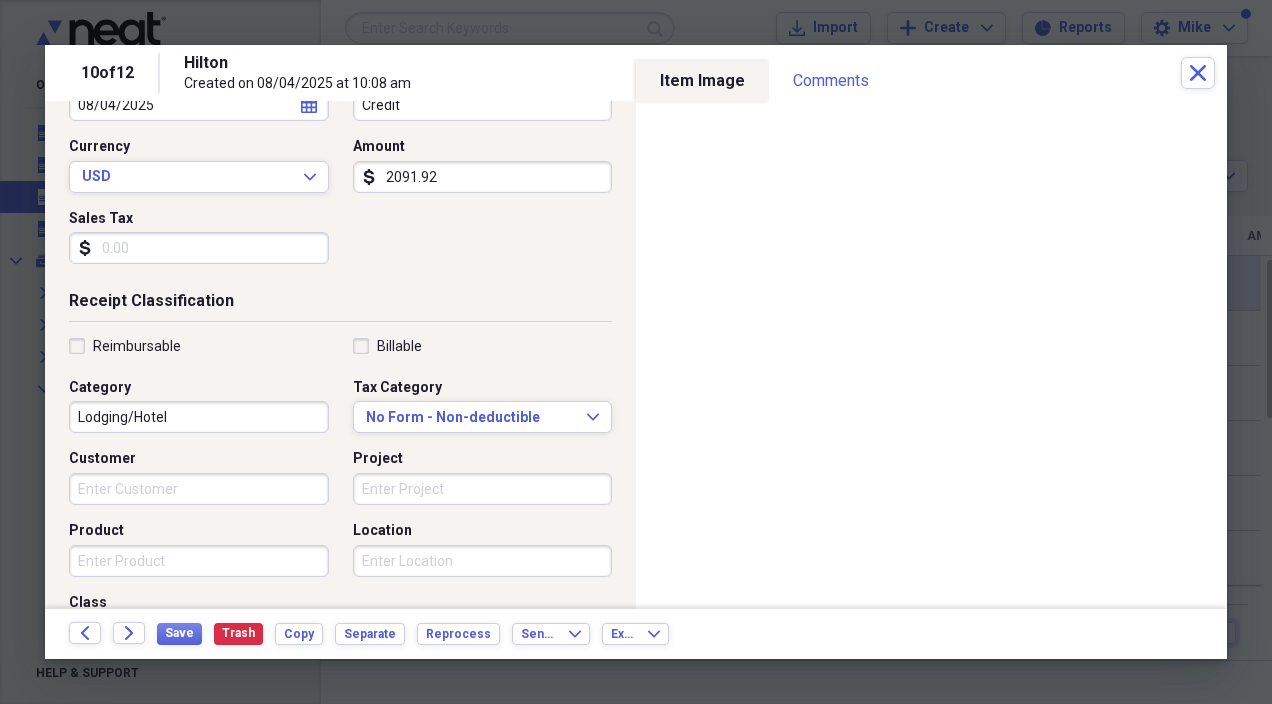 scroll, scrollTop: 264, scrollLeft: 0, axis: vertical 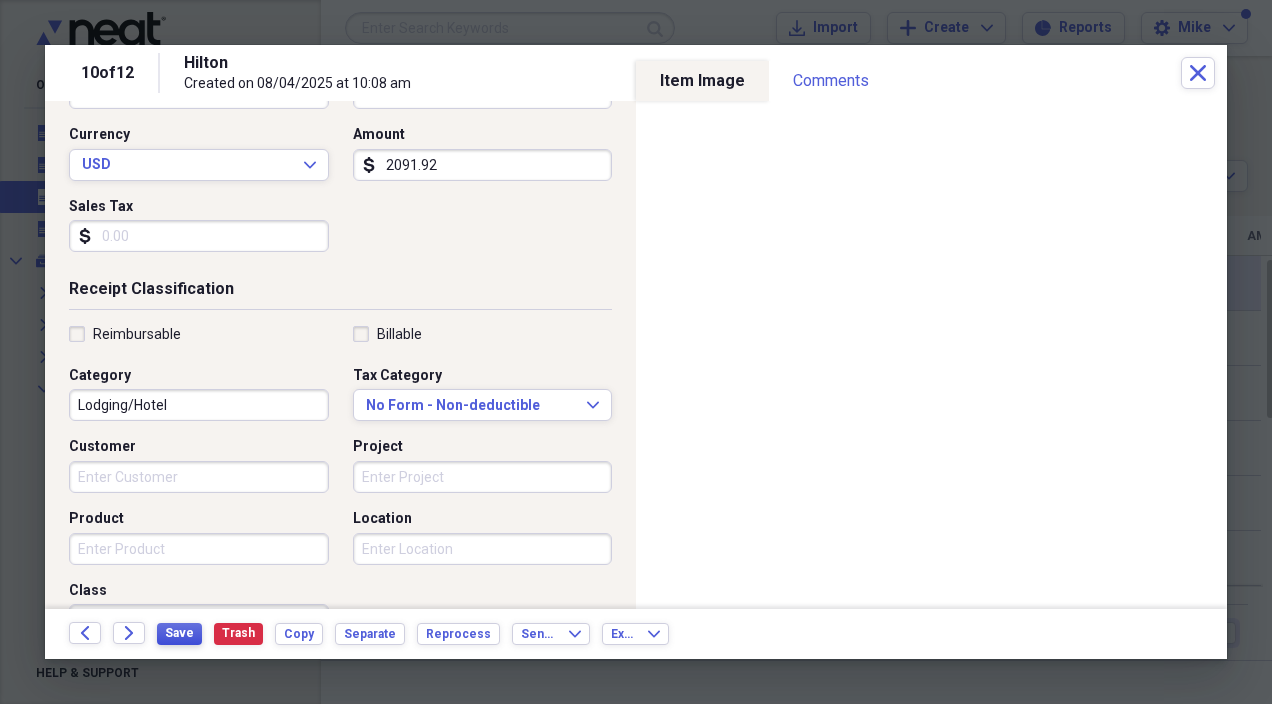 click on "Save" at bounding box center [179, 633] 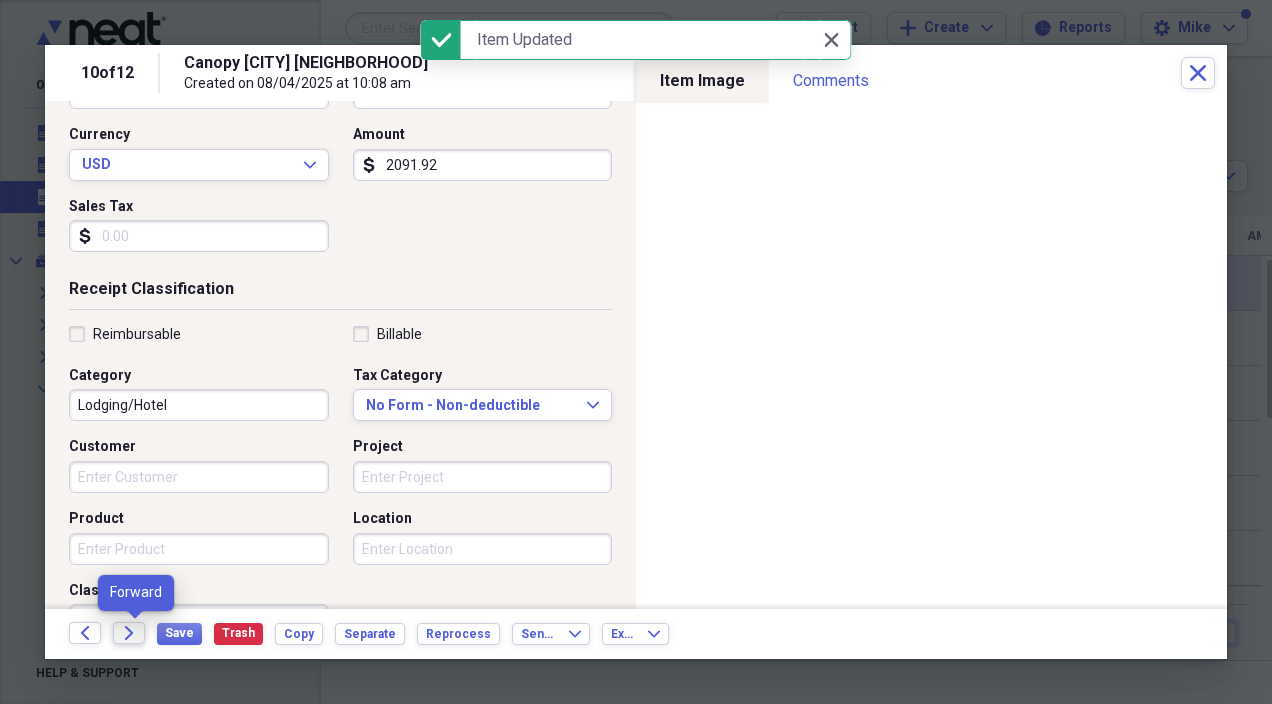 click on "Forward" 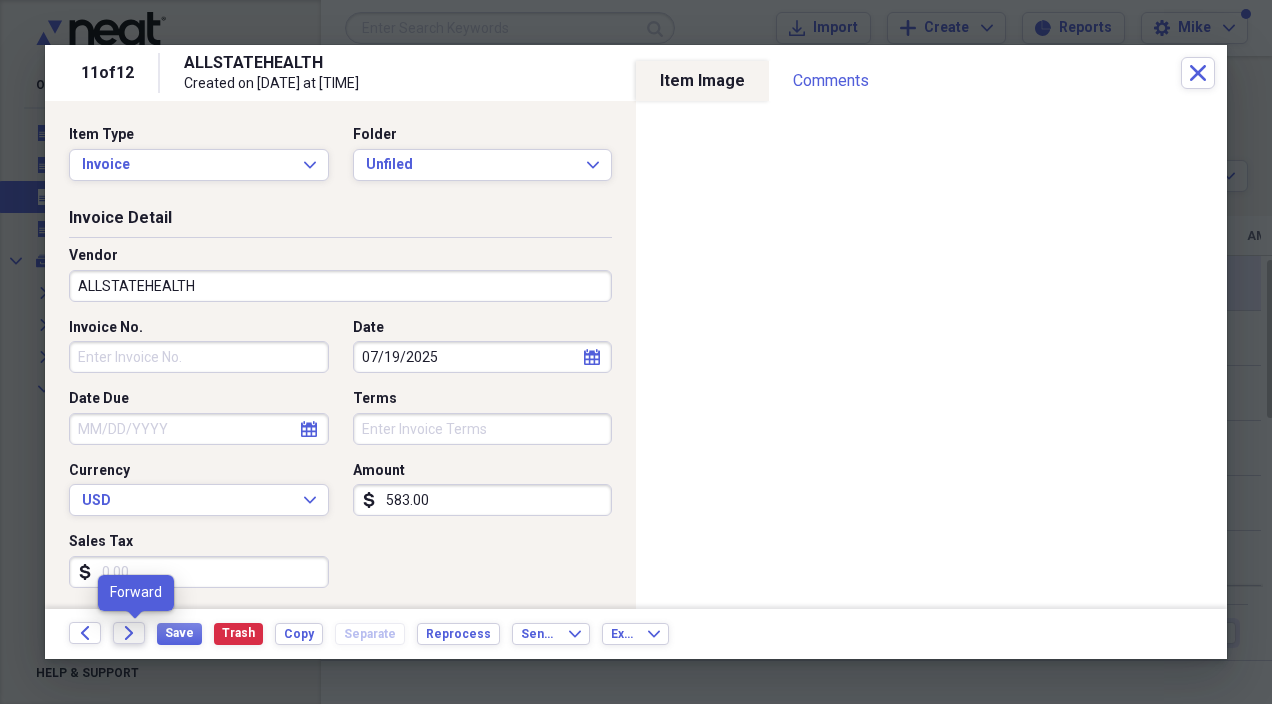 click 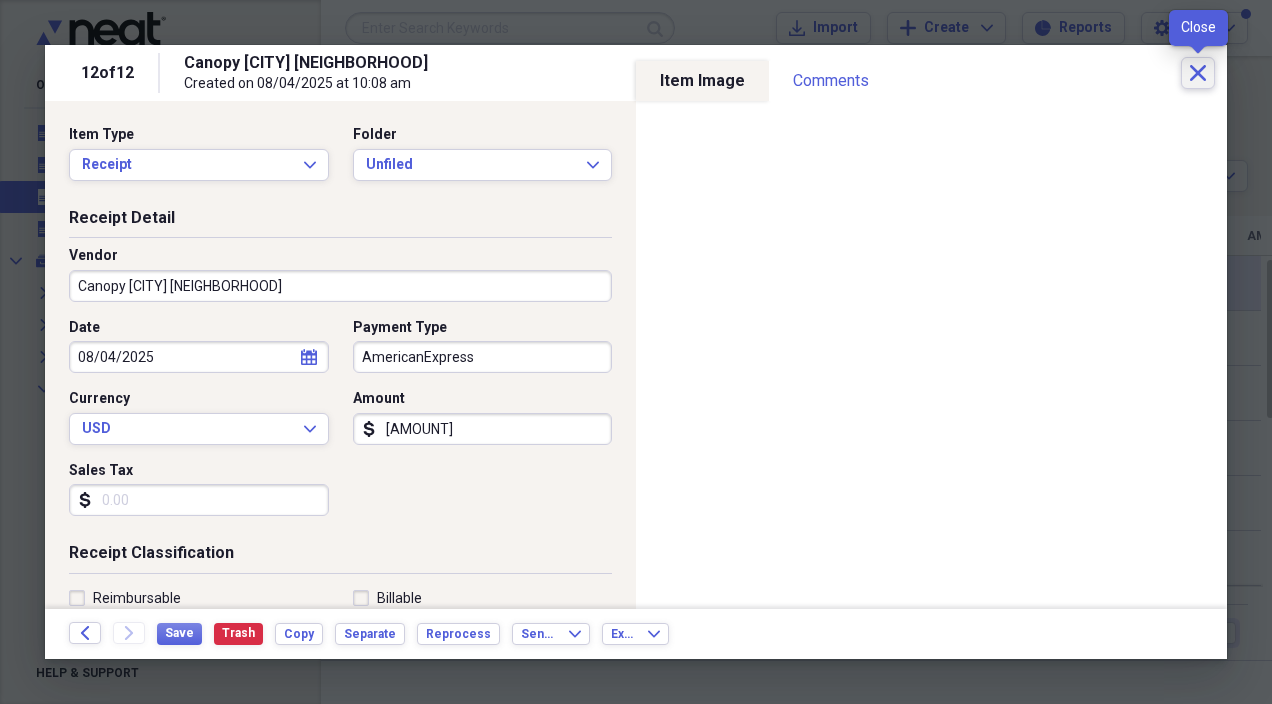 click 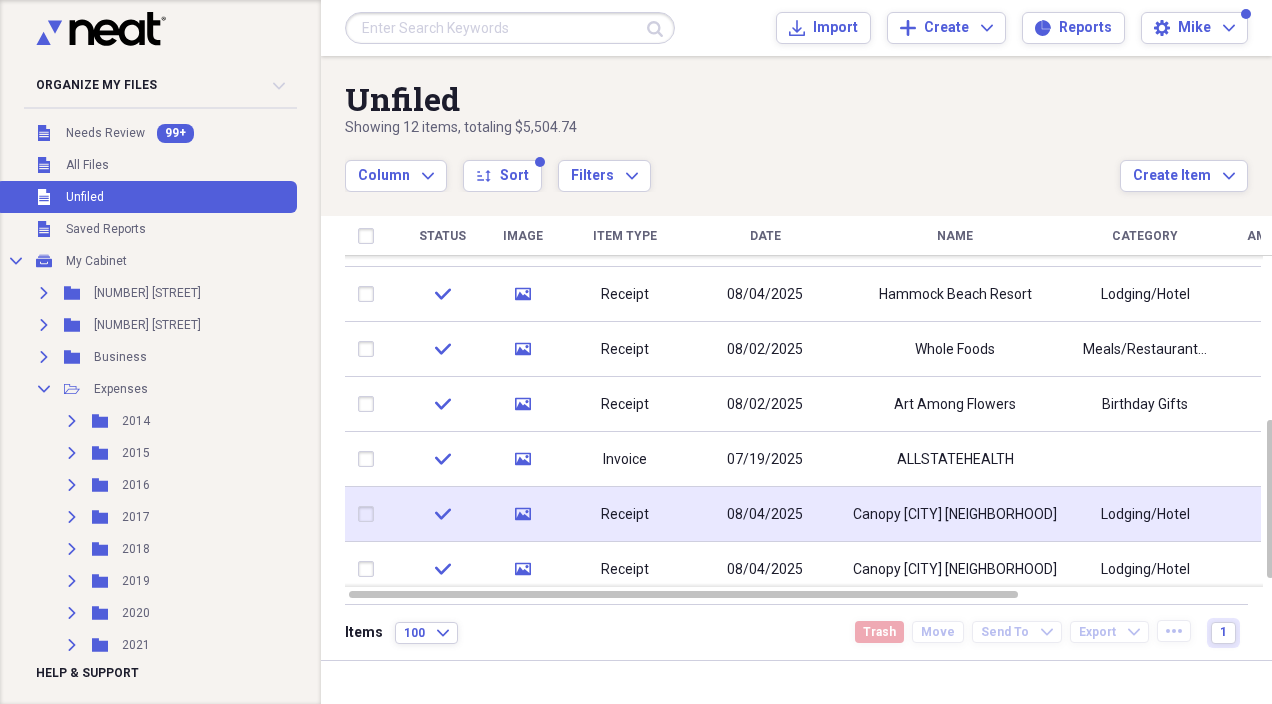click on "Receipt" at bounding box center (625, 515) 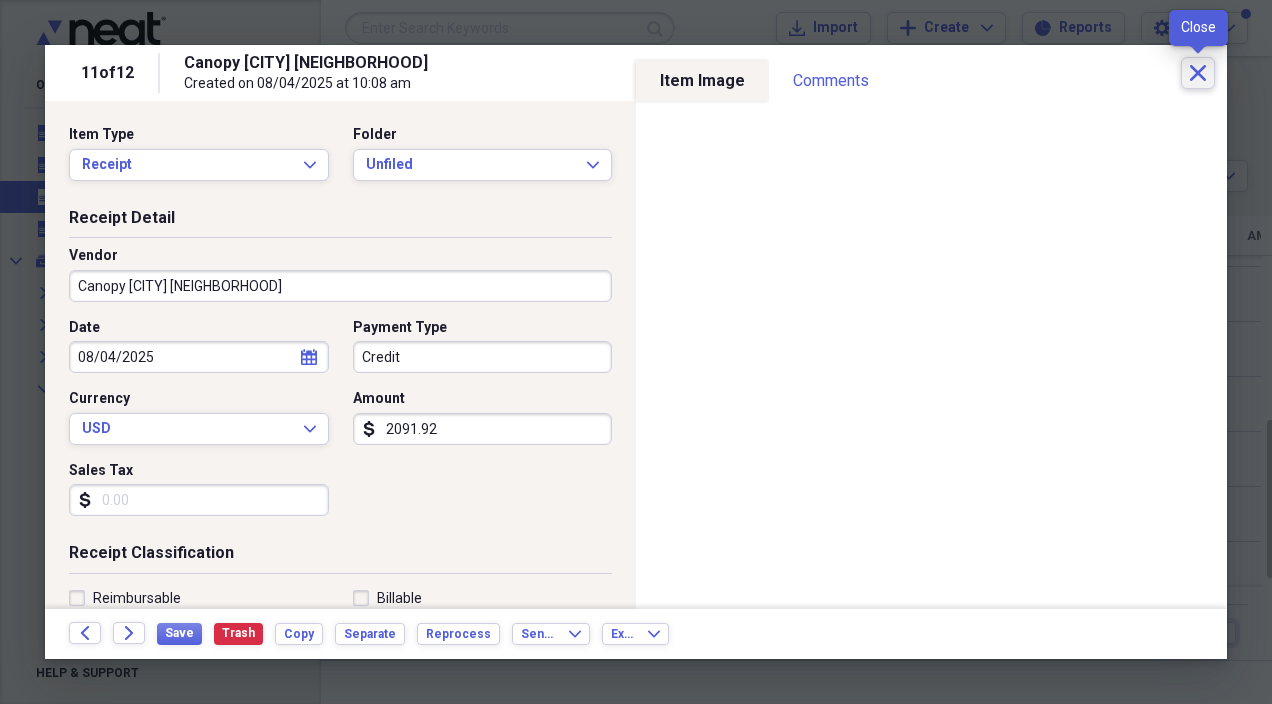 click 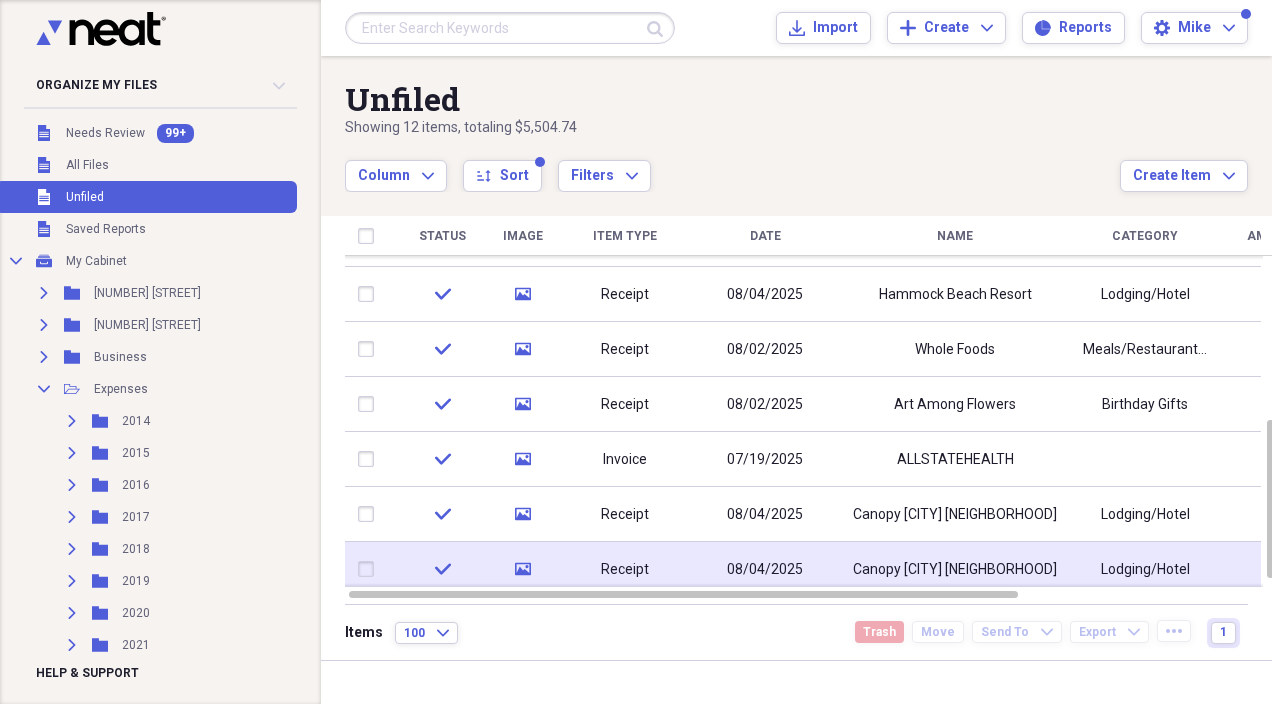 click on "08/04/2025" at bounding box center (765, 569) 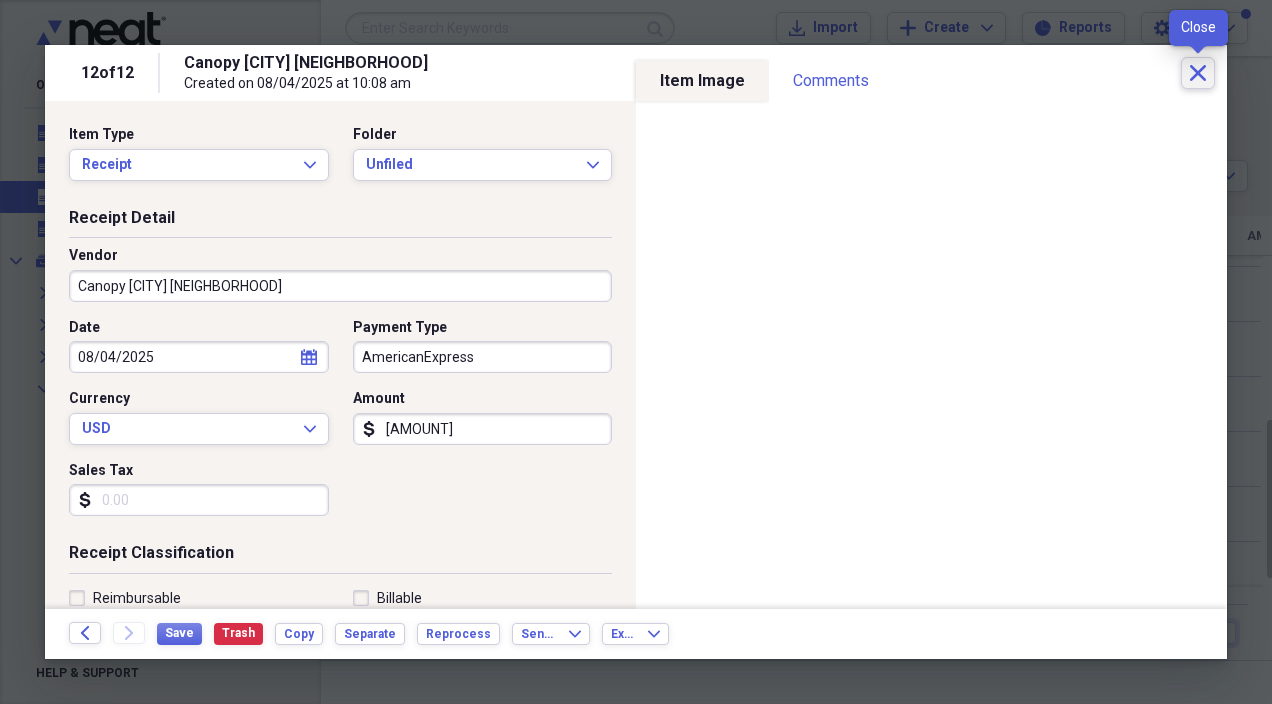 click on "Close" 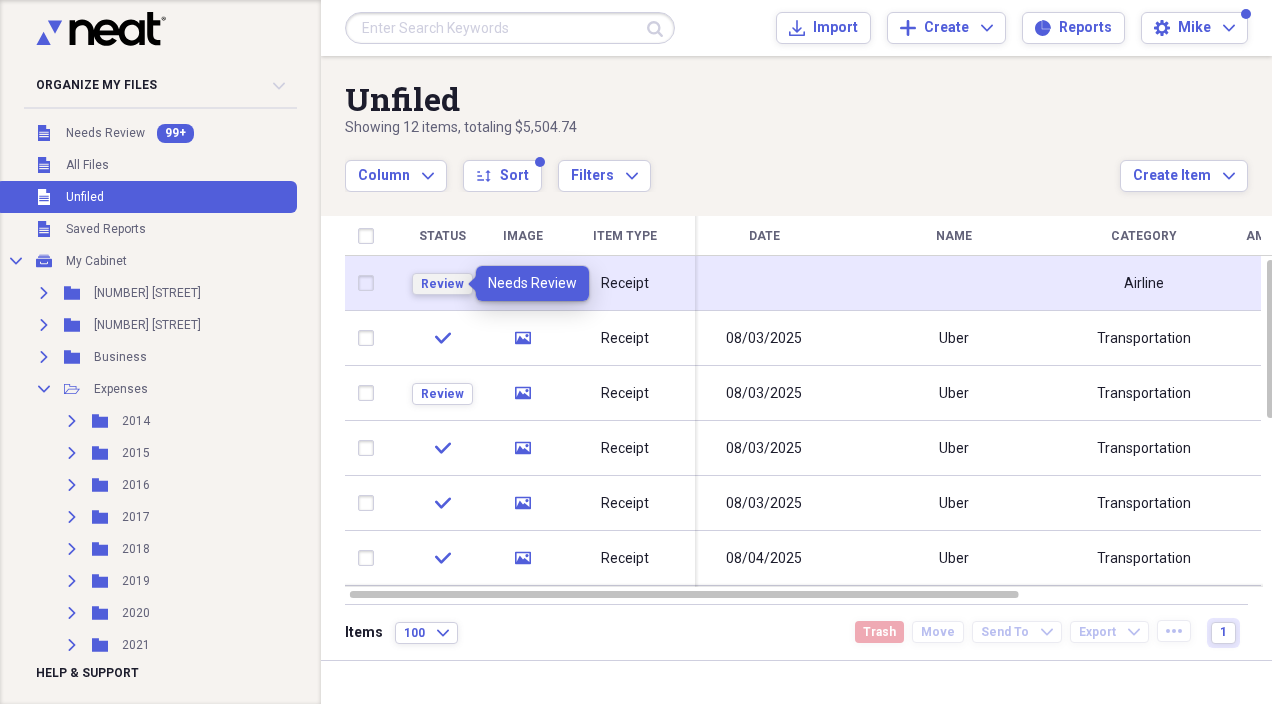 click on "Review" at bounding box center (442, 284) 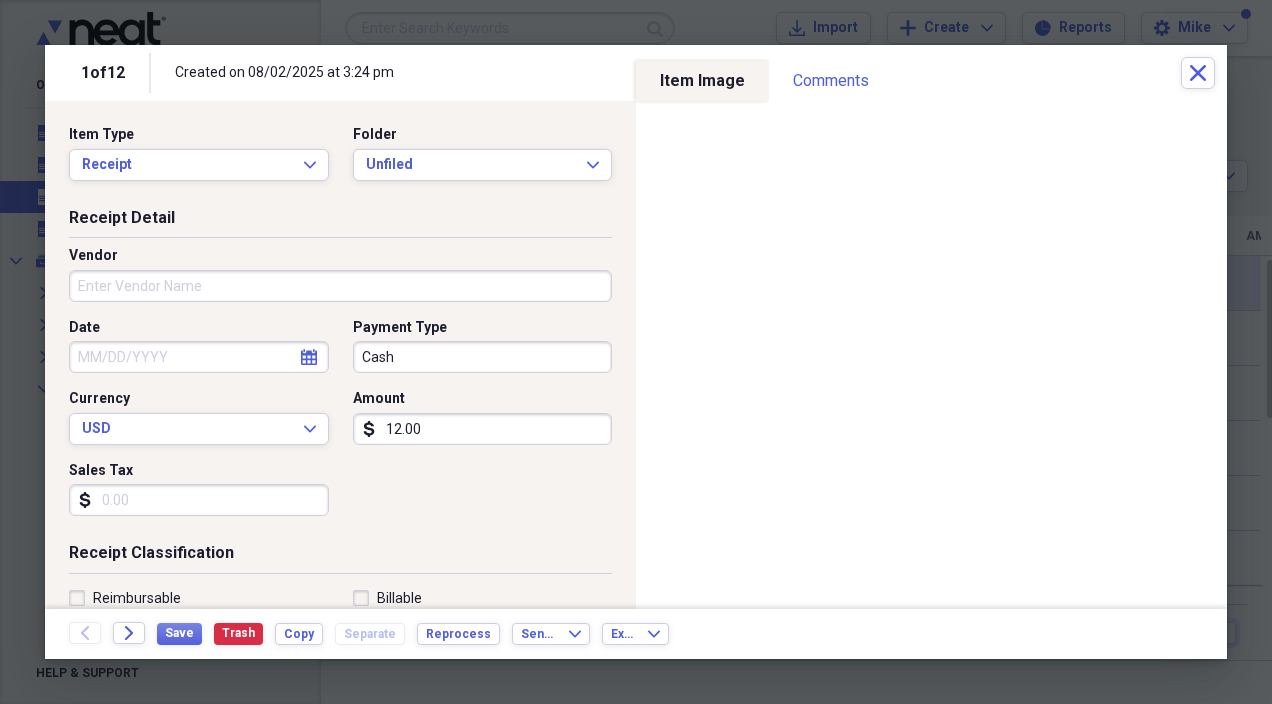 click on "Vendor" at bounding box center (340, 286) 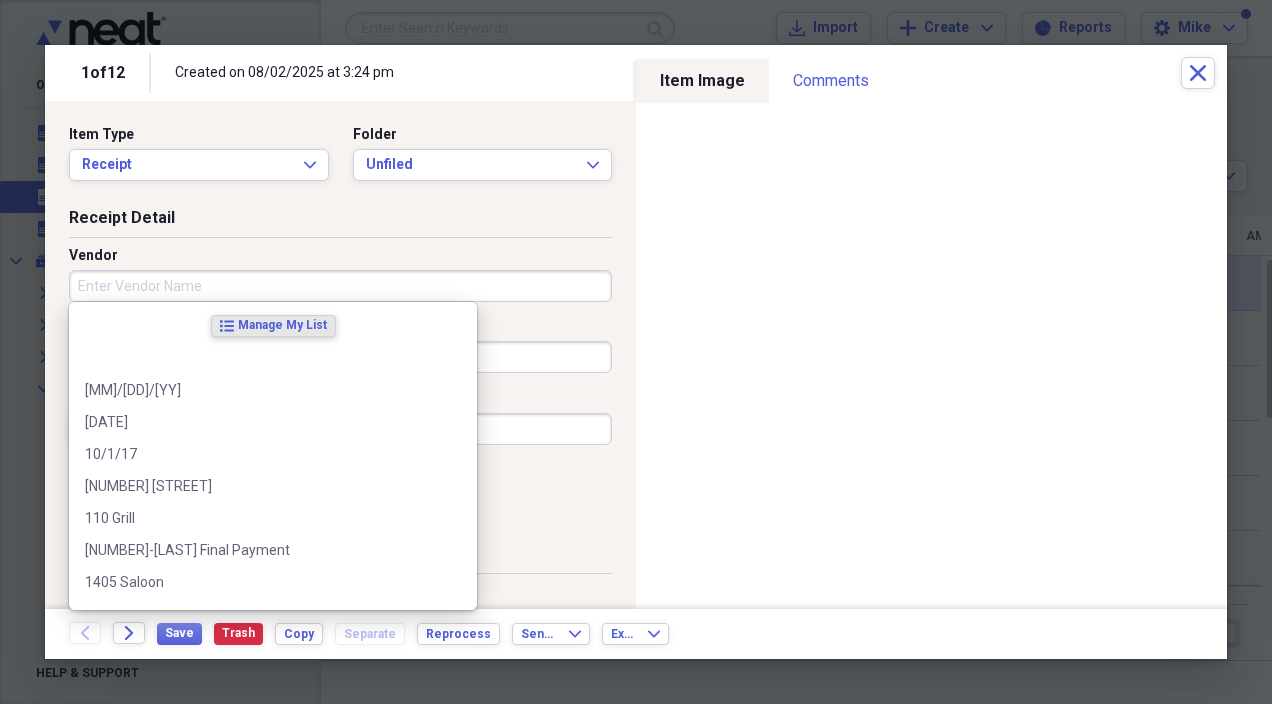 type on "D" 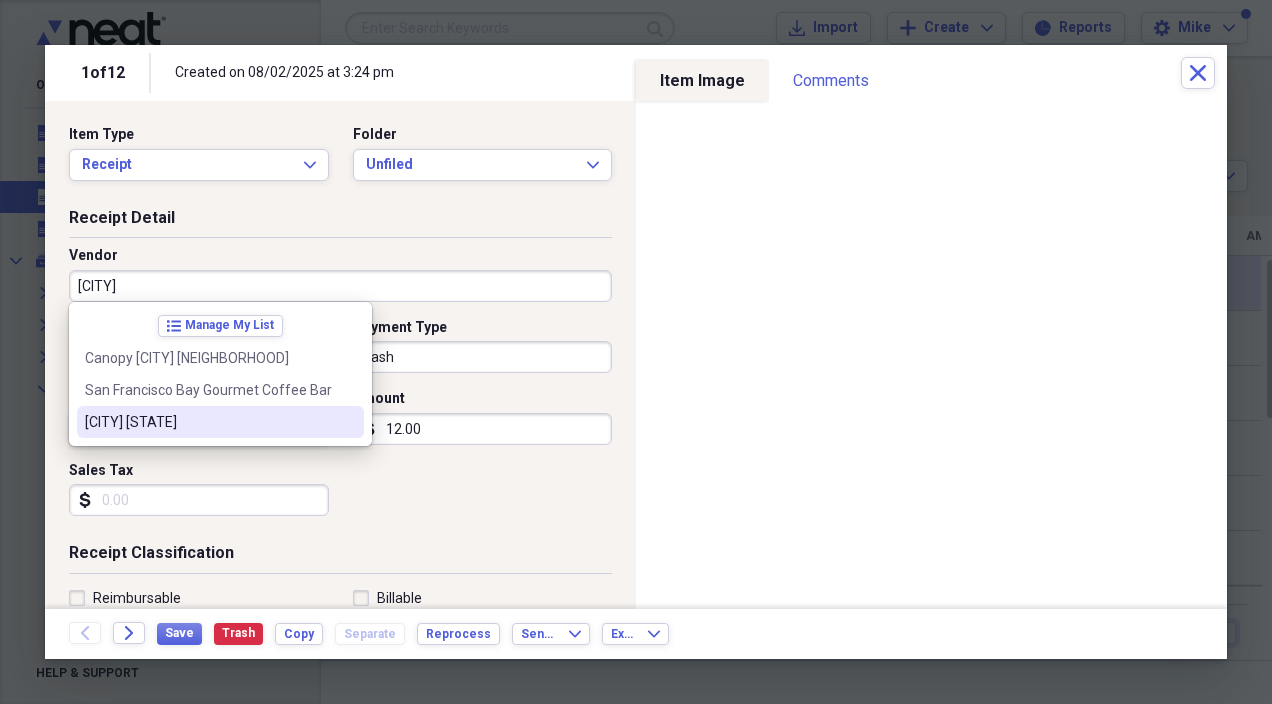 click on "[CITY] [STATE]" at bounding box center [208, 422] 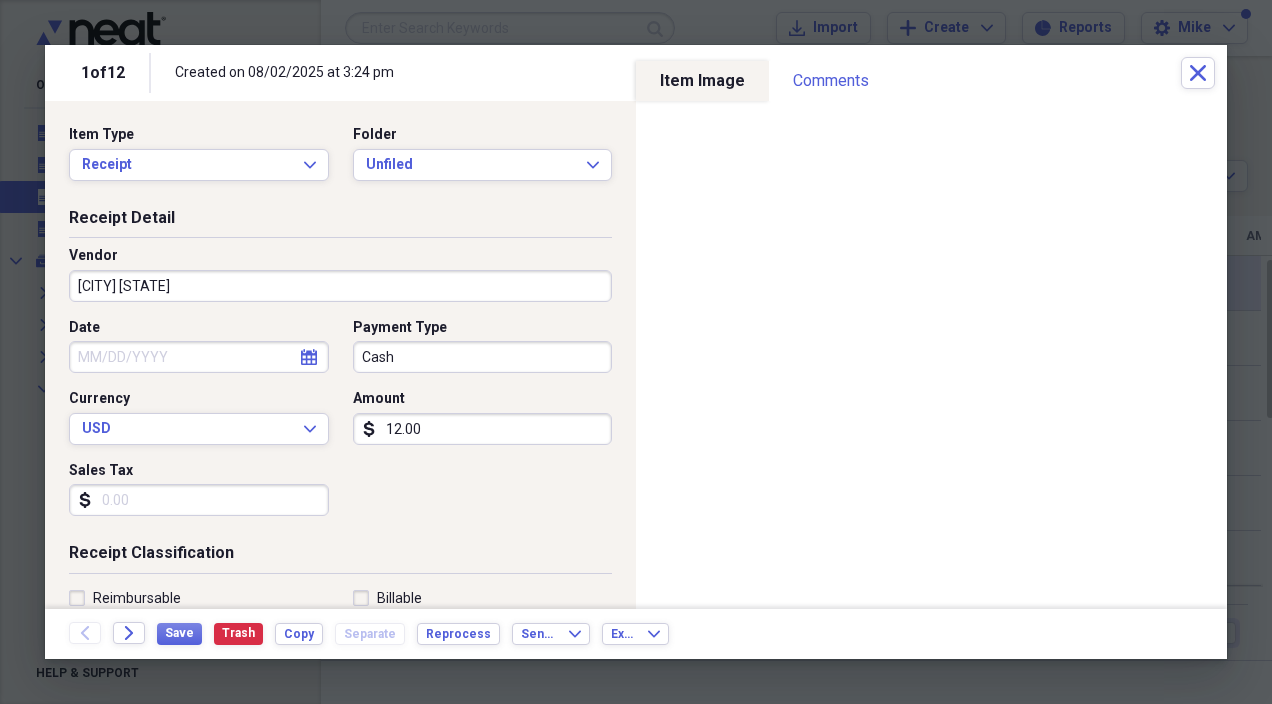 type on "Transportation" 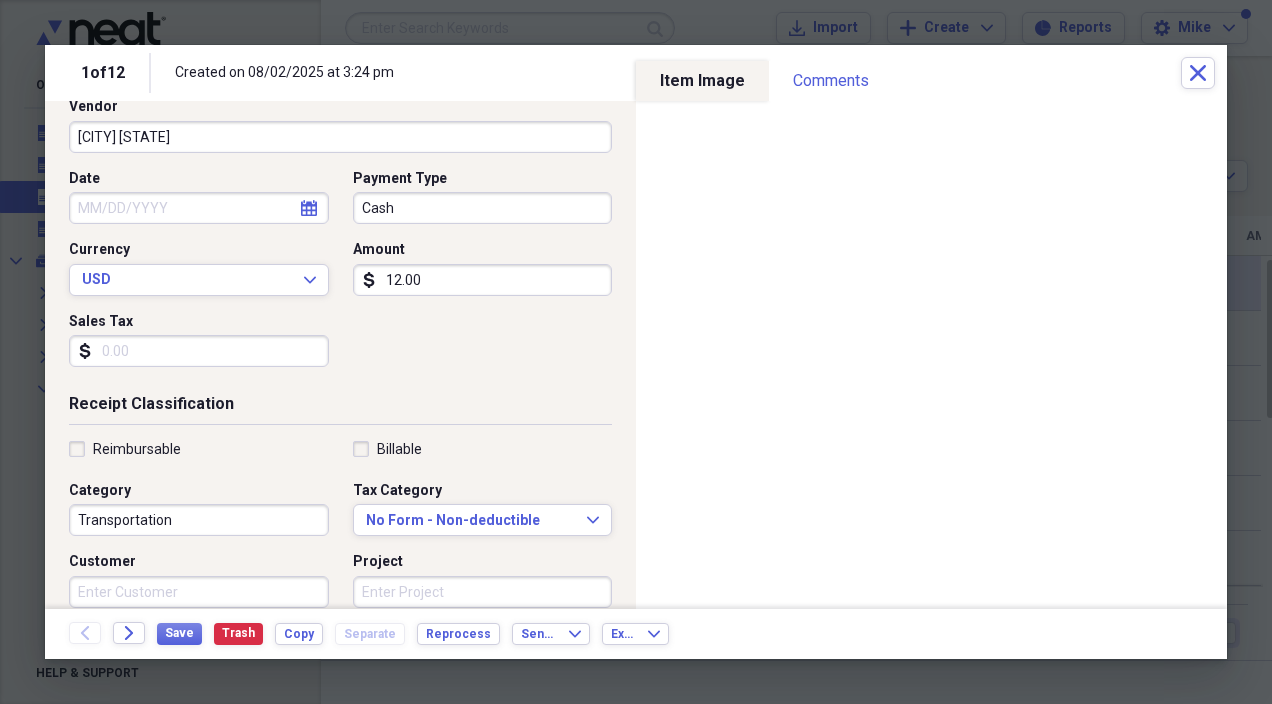 scroll, scrollTop: 92, scrollLeft: 0, axis: vertical 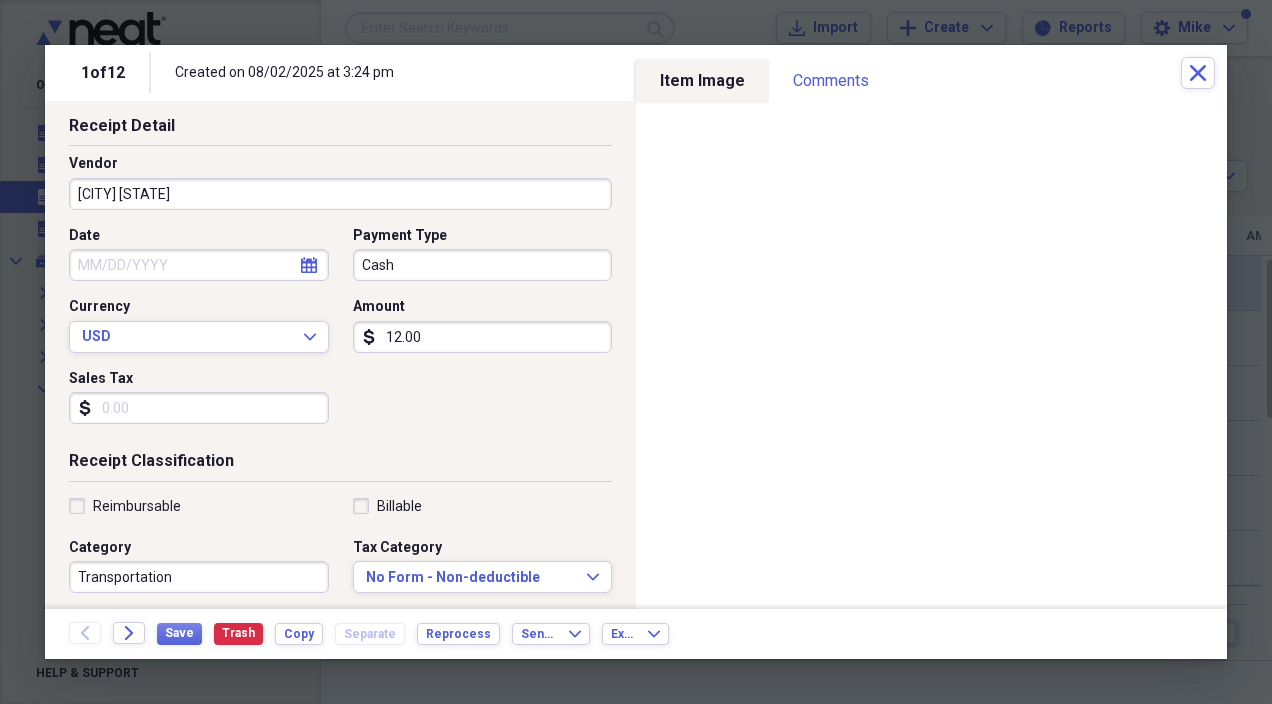 click 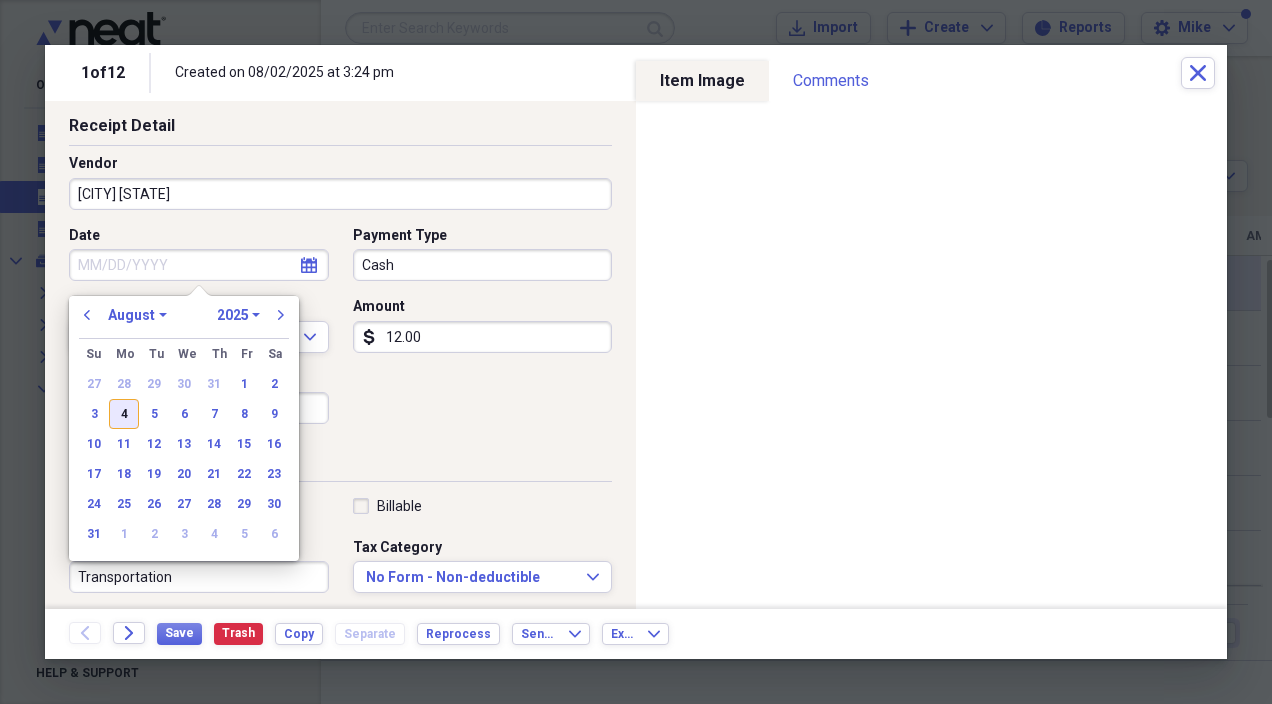 click on "4" at bounding box center [124, 414] 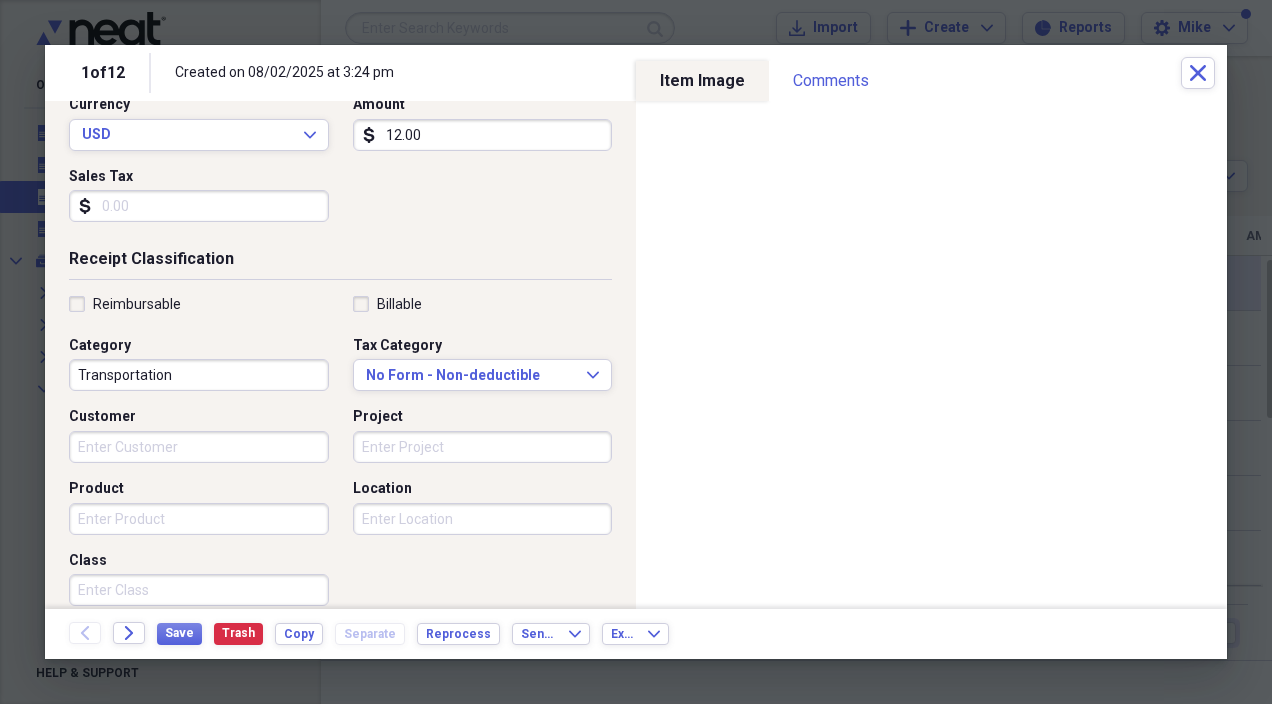 scroll, scrollTop: 296, scrollLeft: 0, axis: vertical 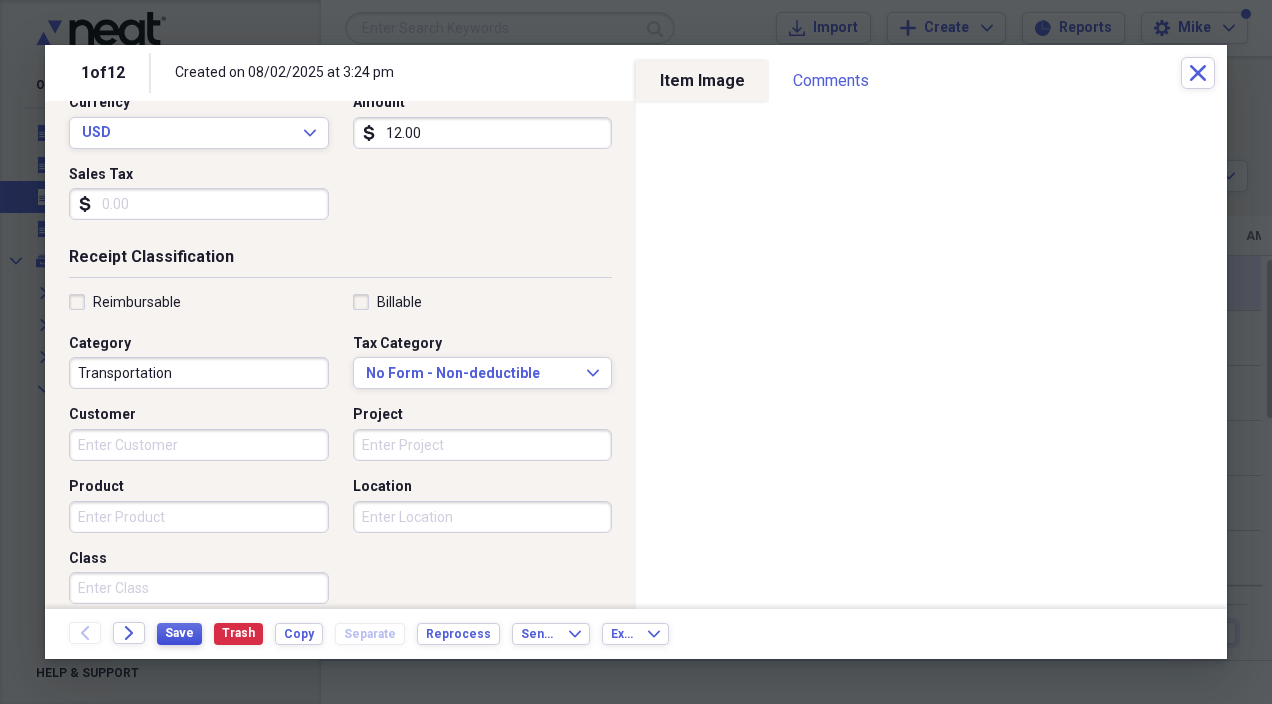click on "Save" at bounding box center [179, 633] 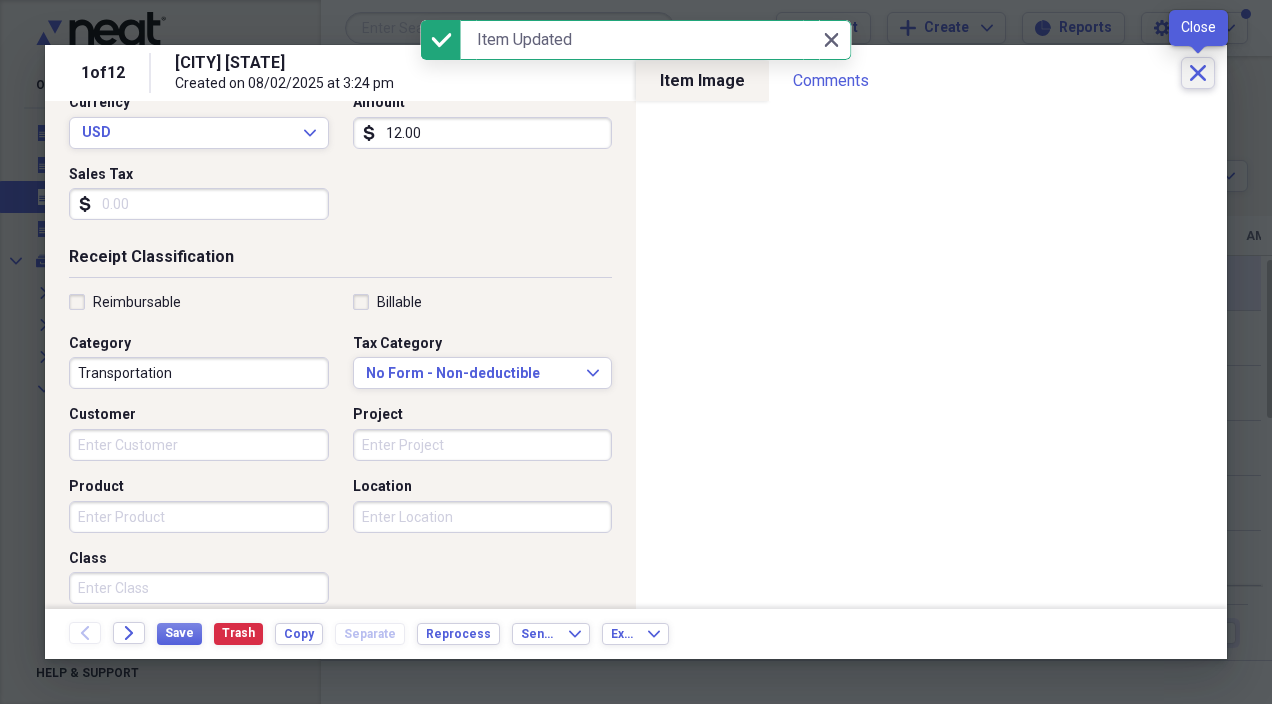click on "Close" 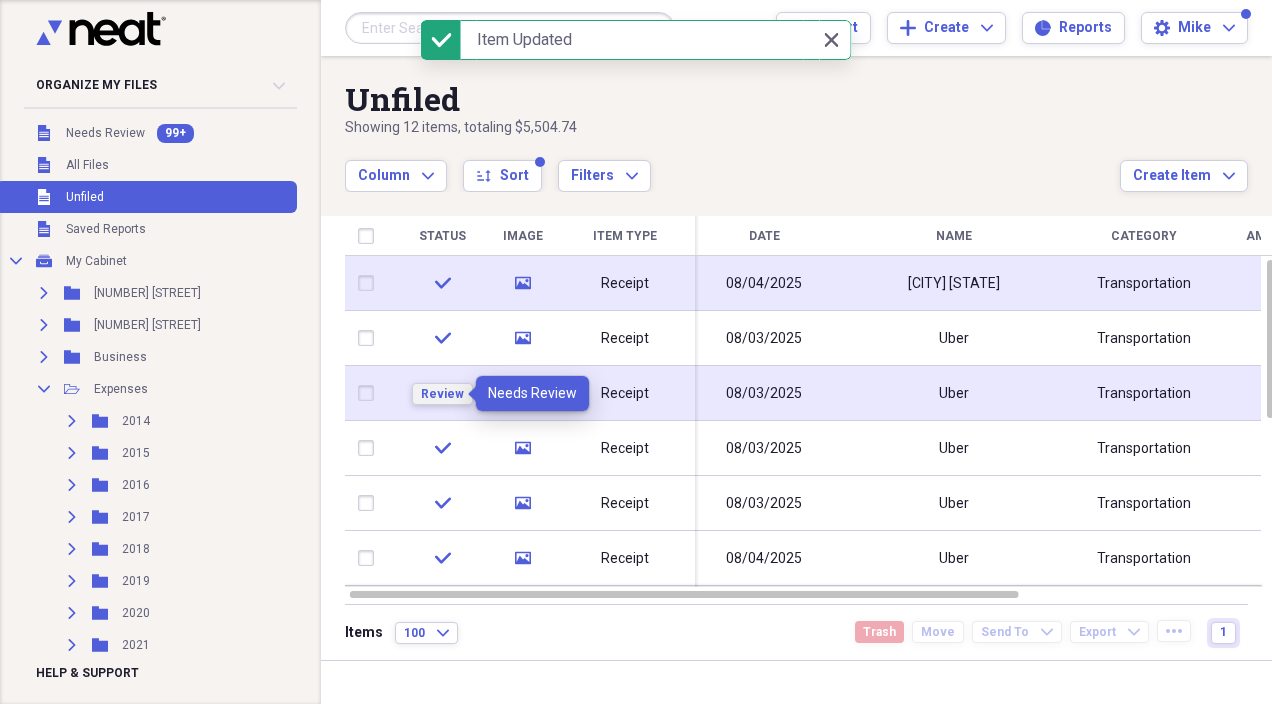 click on "Review" at bounding box center (442, 394) 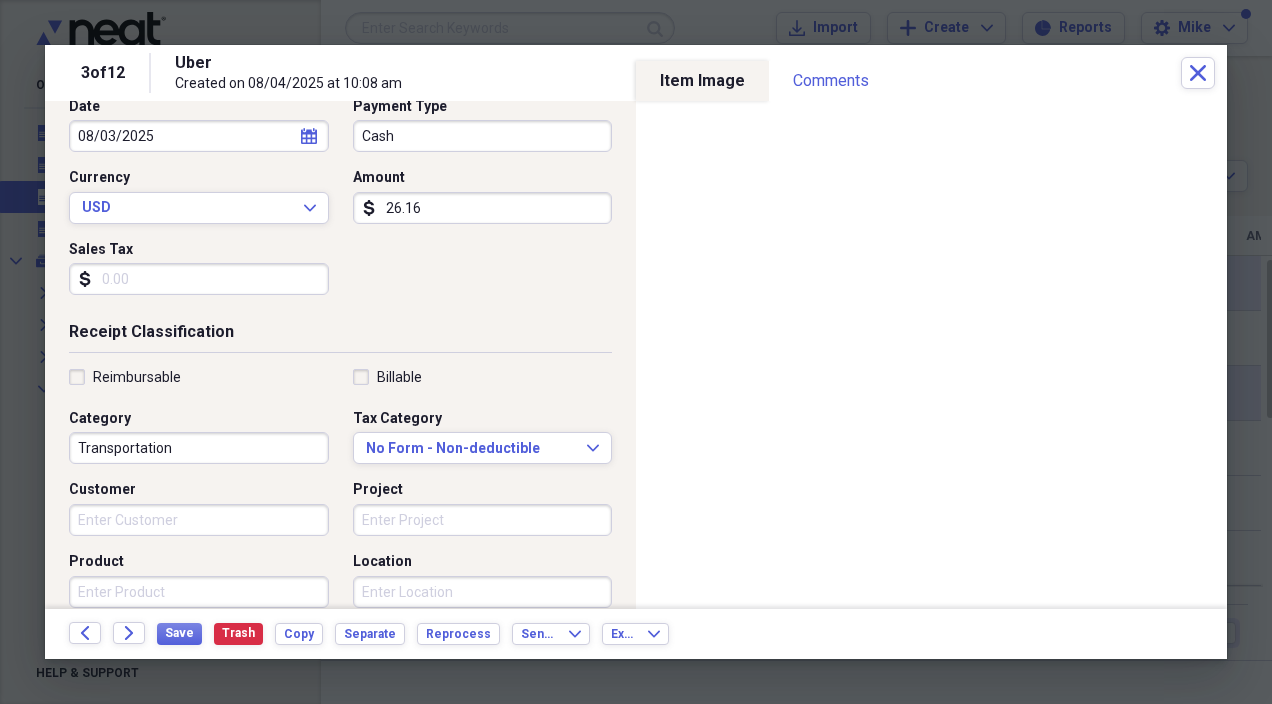scroll, scrollTop: 225, scrollLeft: 0, axis: vertical 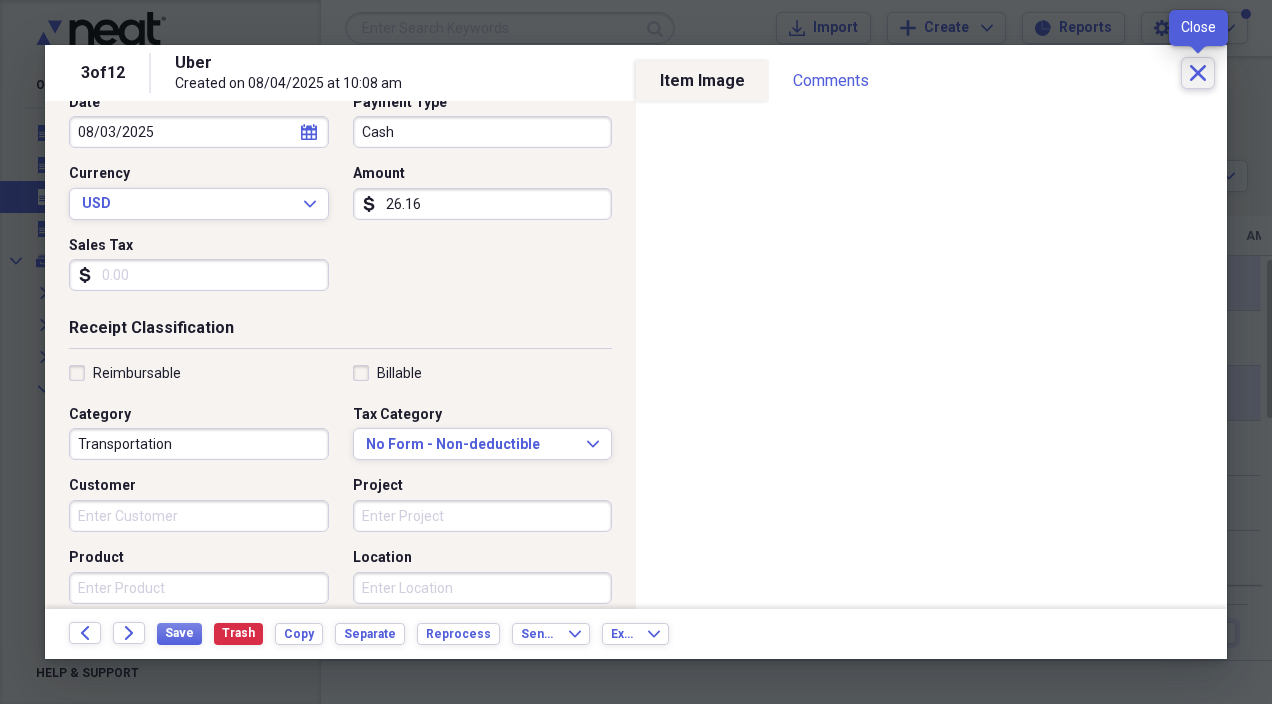 click on "Close" 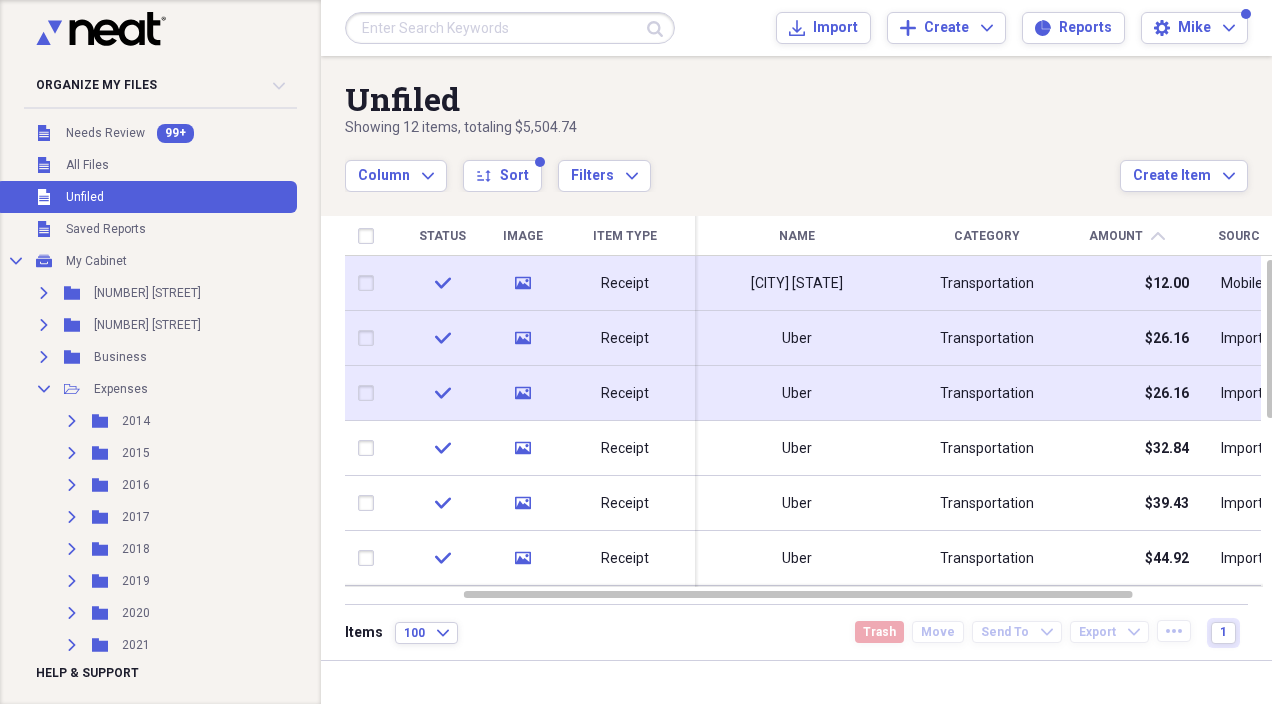 click at bounding box center [370, 338] 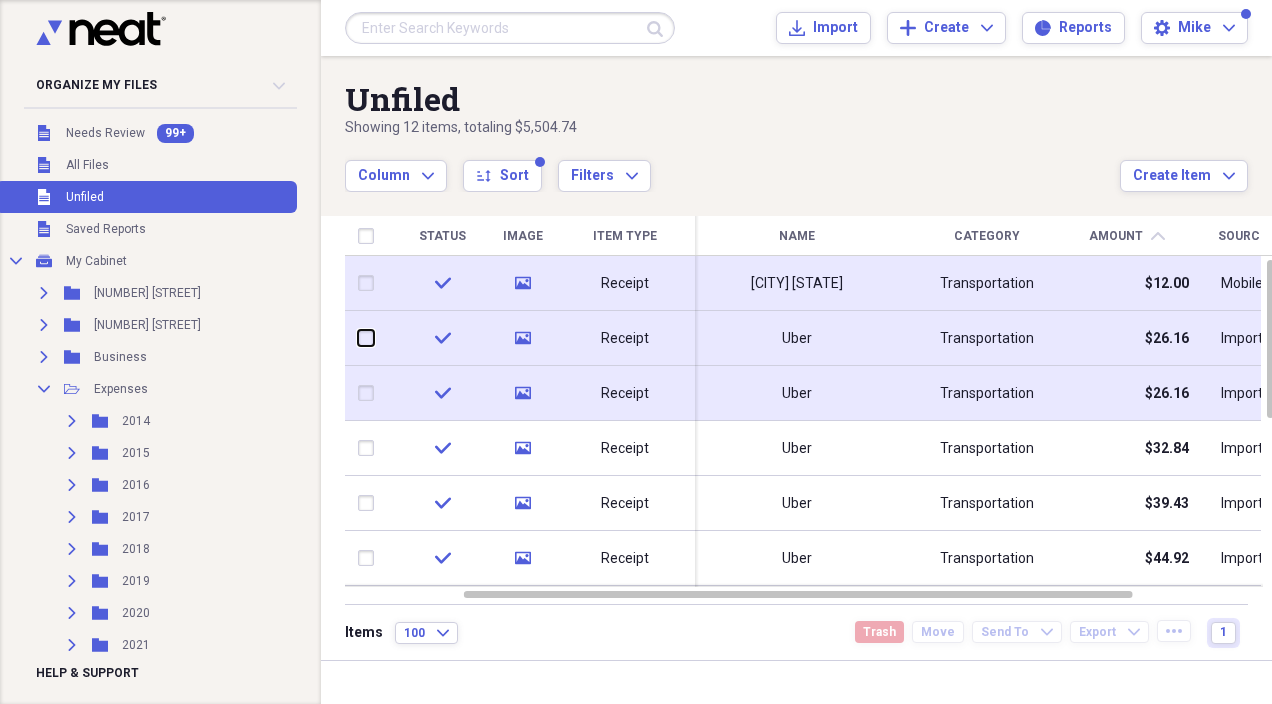click at bounding box center [358, 338] 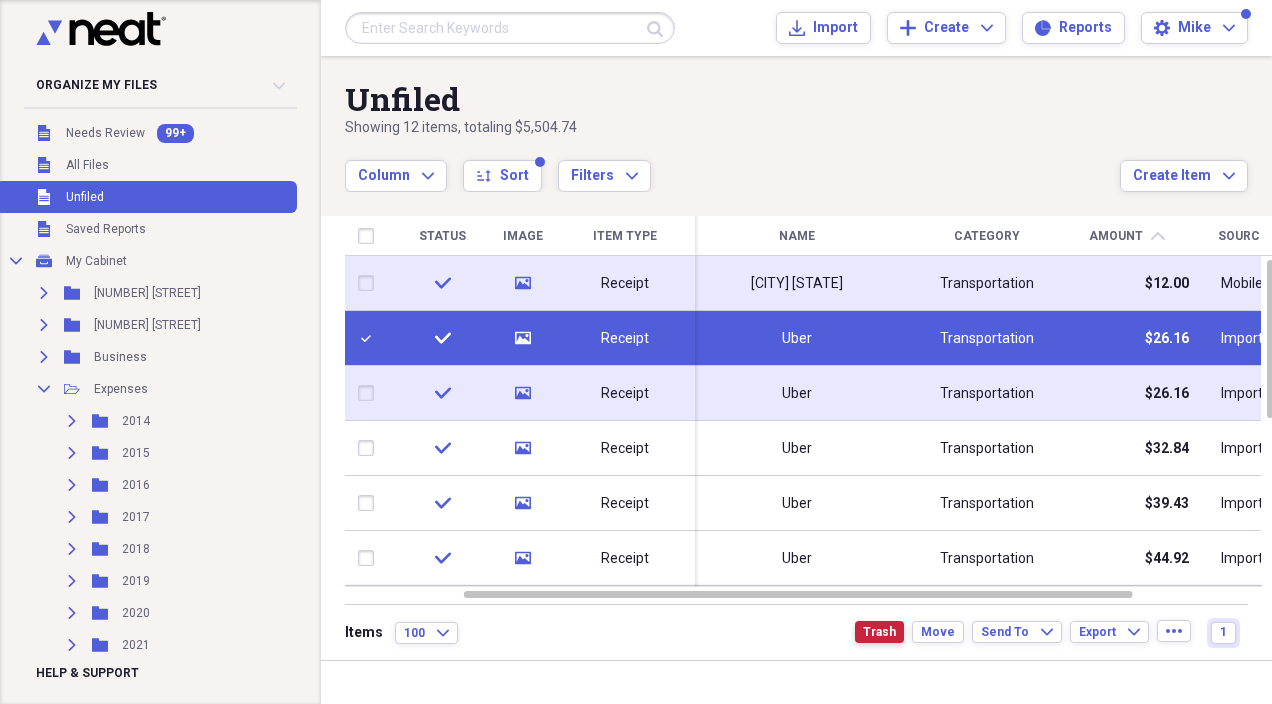 click on "Trash" at bounding box center (879, 632) 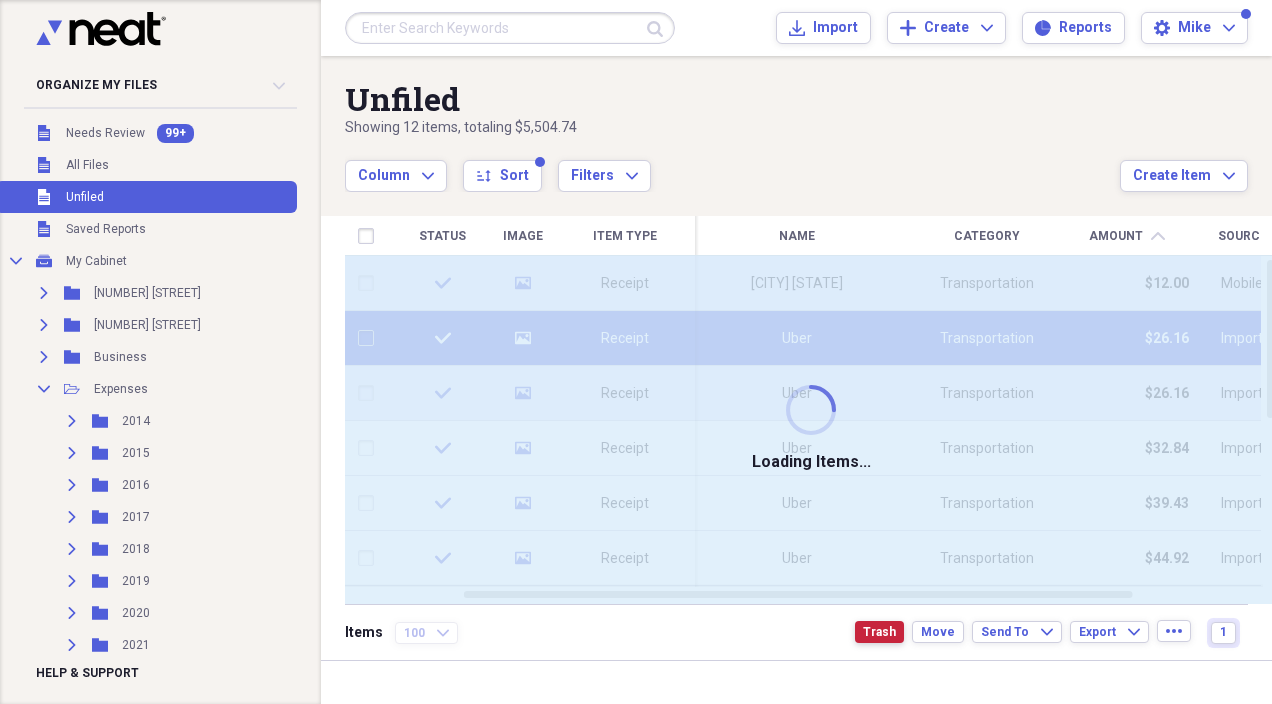 checkbox on "false" 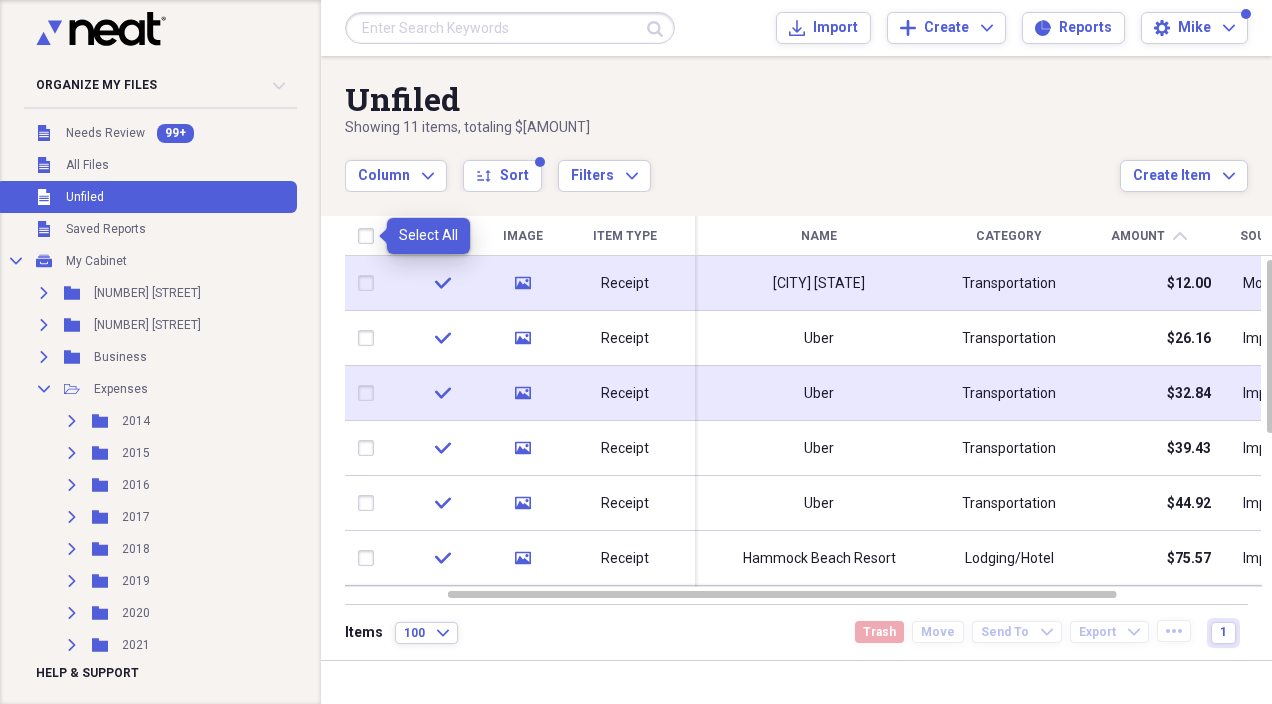 click at bounding box center [370, 236] 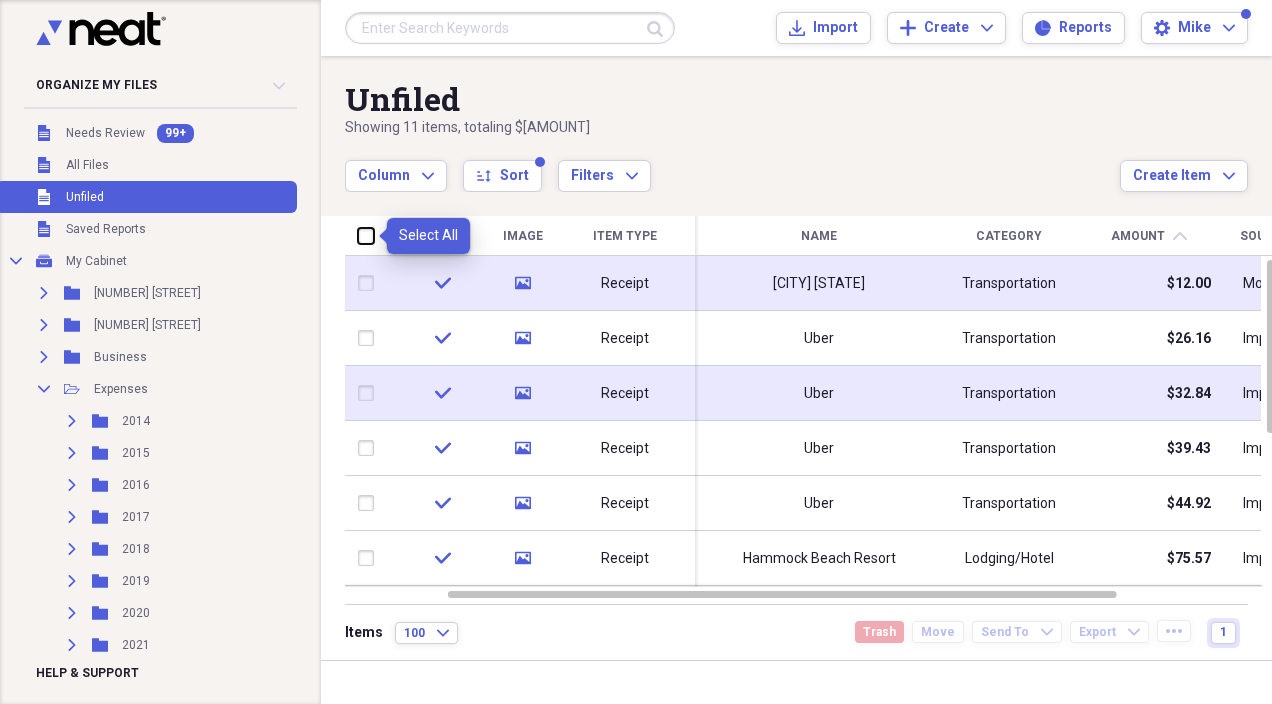 click at bounding box center [358, 235] 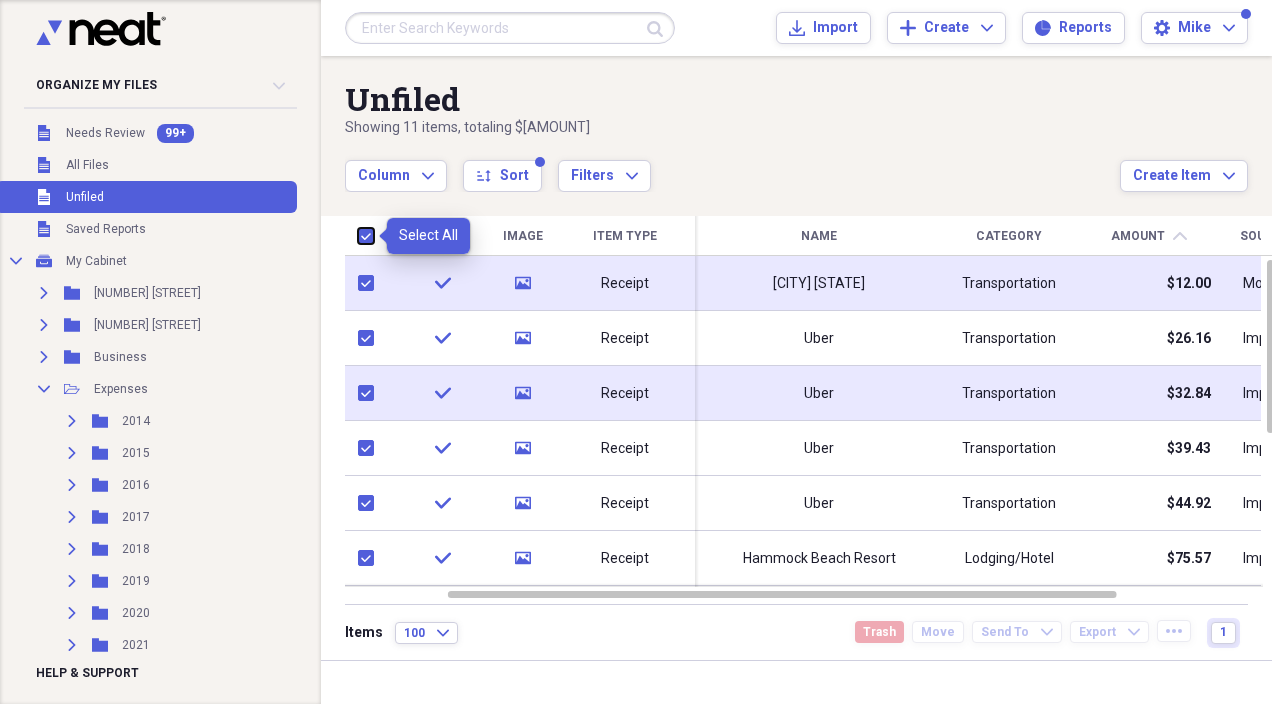 checkbox on "true" 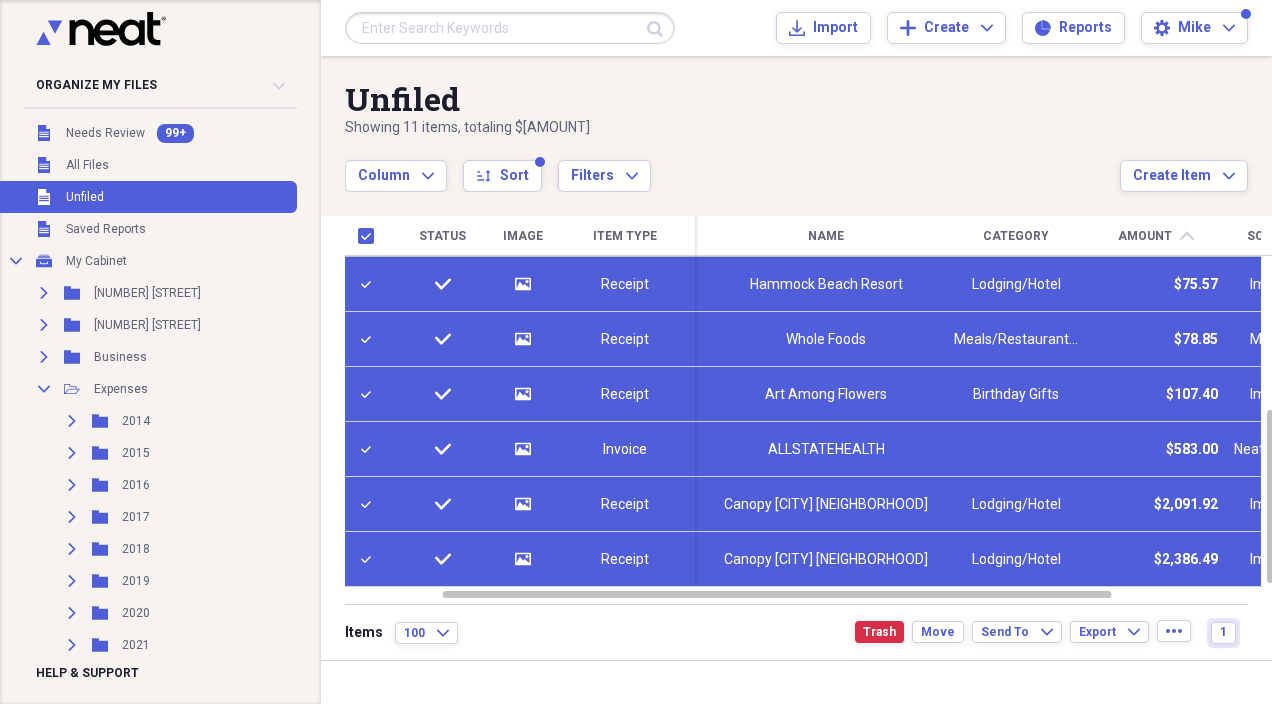 click at bounding box center [370, 449] 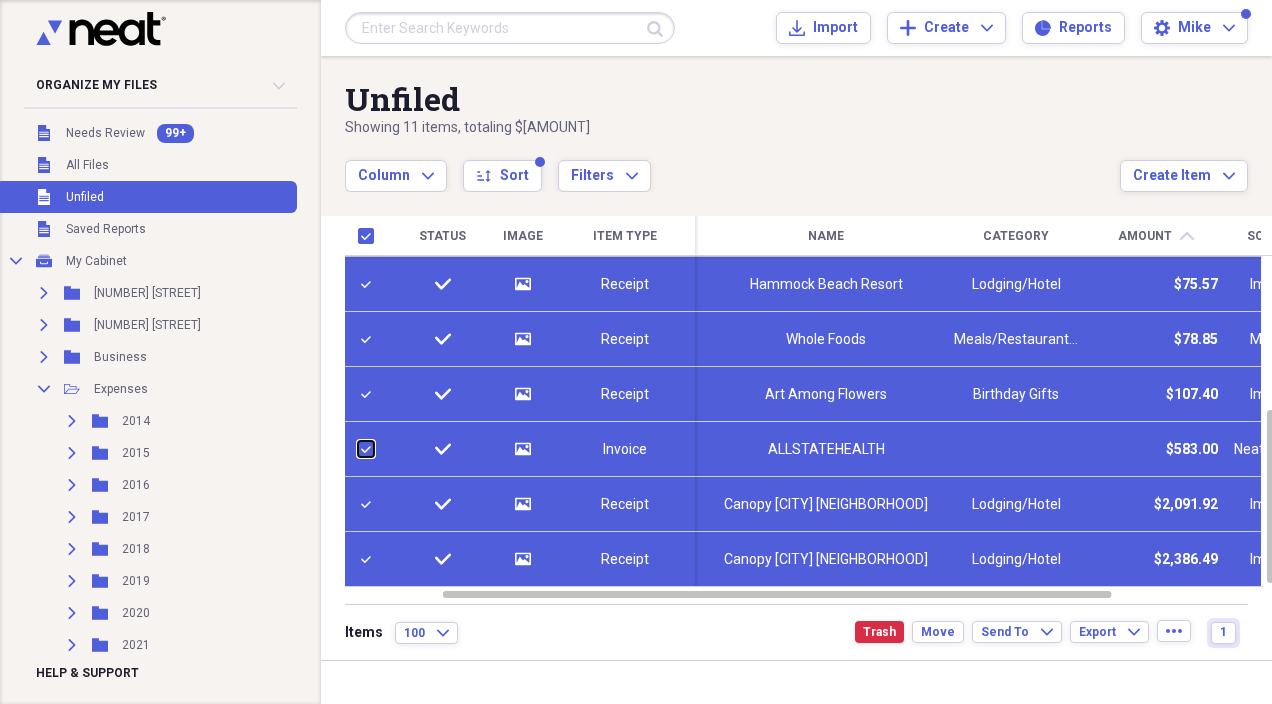 click at bounding box center [358, 449] 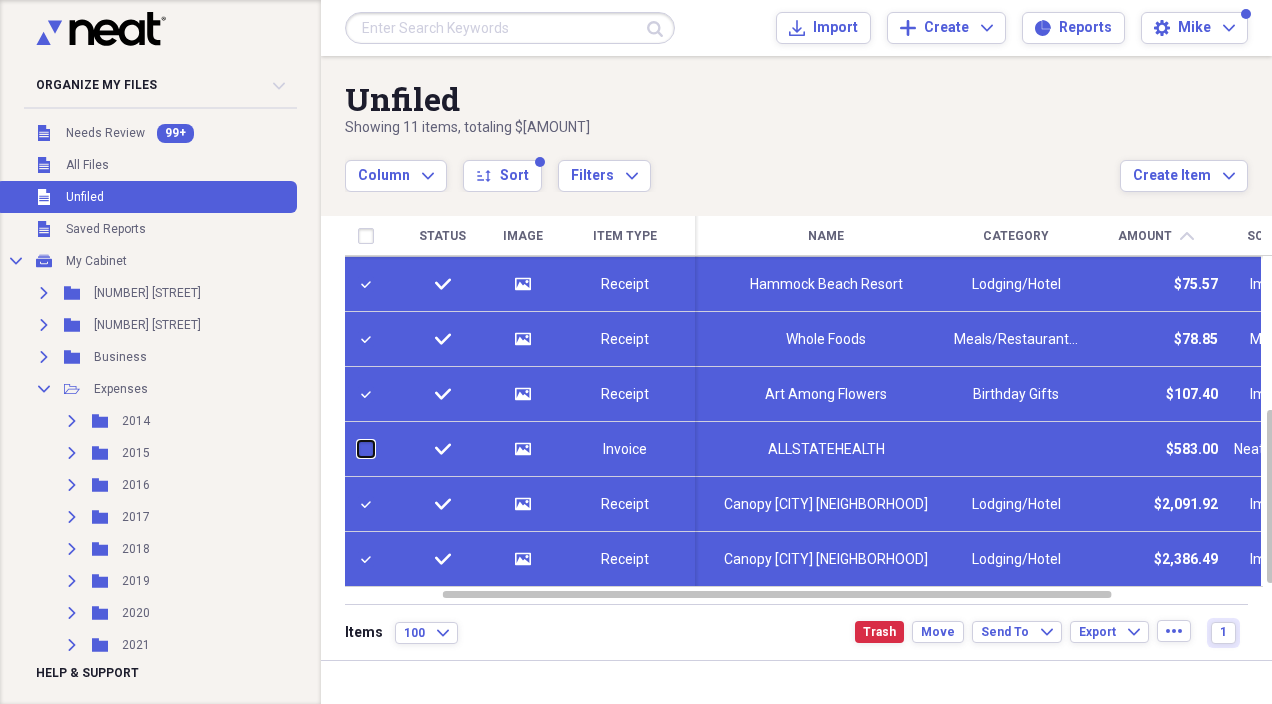 checkbox on "false" 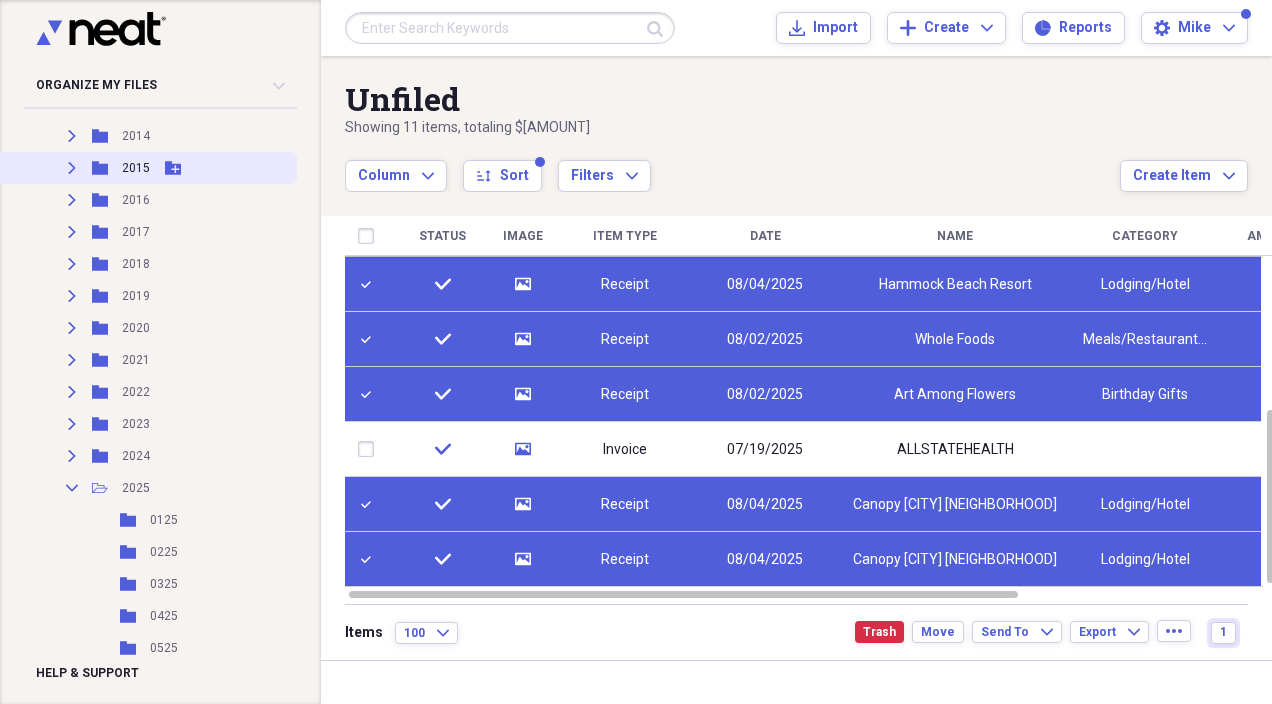 scroll, scrollTop: 579, scrollLeft: 0, axis: vertical 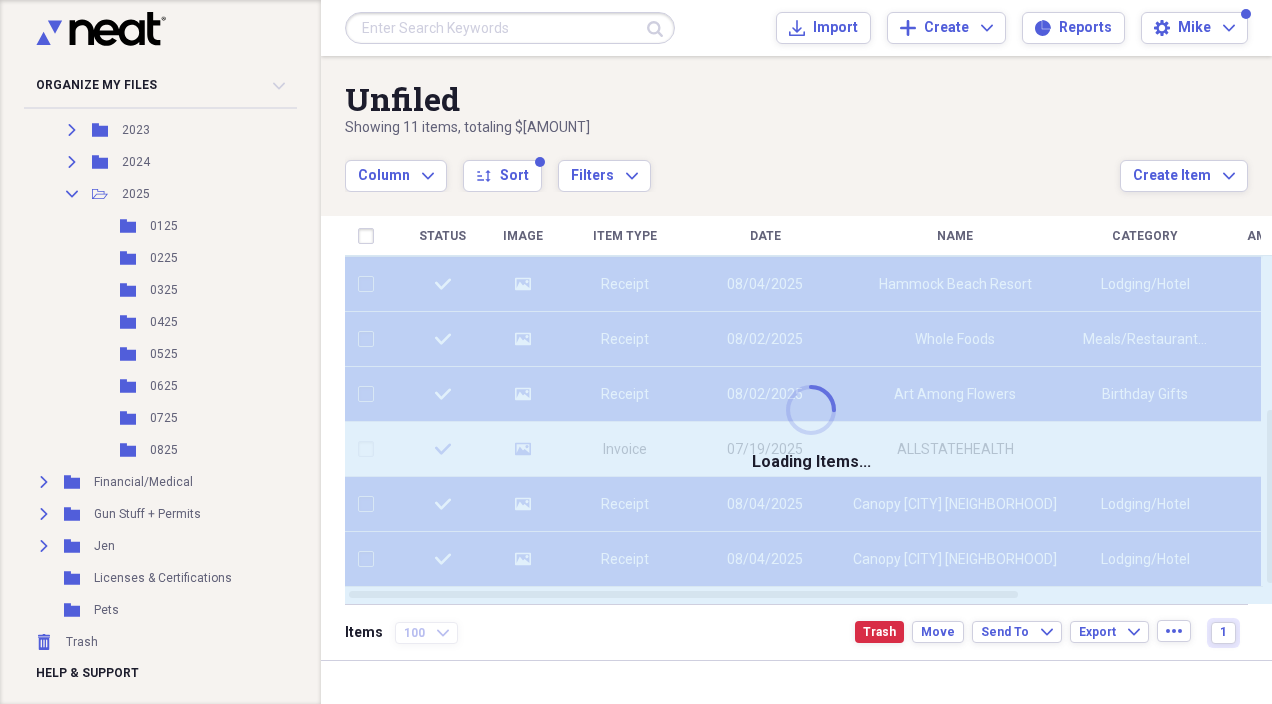 checkbox on "false" 